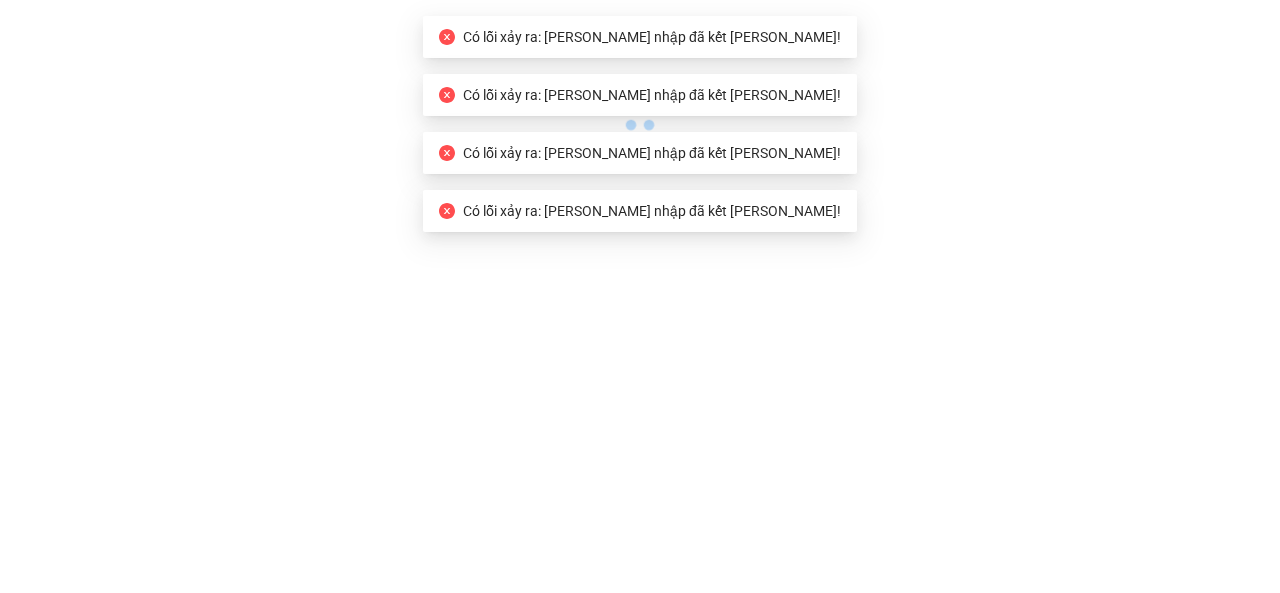 scroll, scrollTop: 0, scrollLeft: 0, axis: both 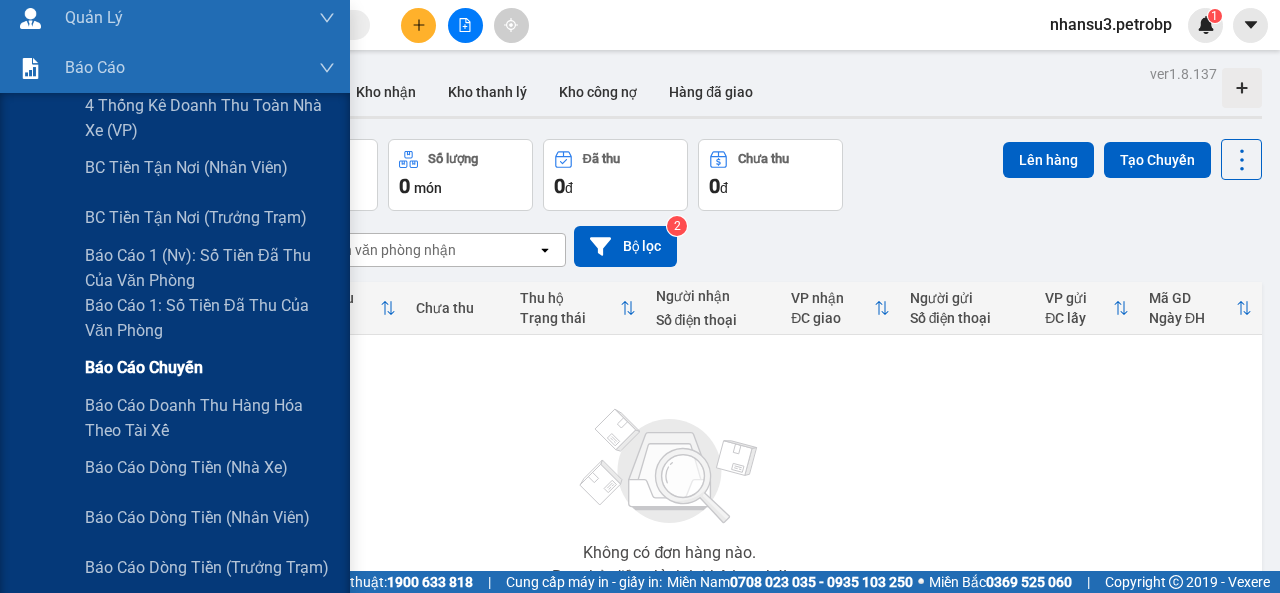 click on "Báo cáo chuyến" at bounding box center (144, 367) 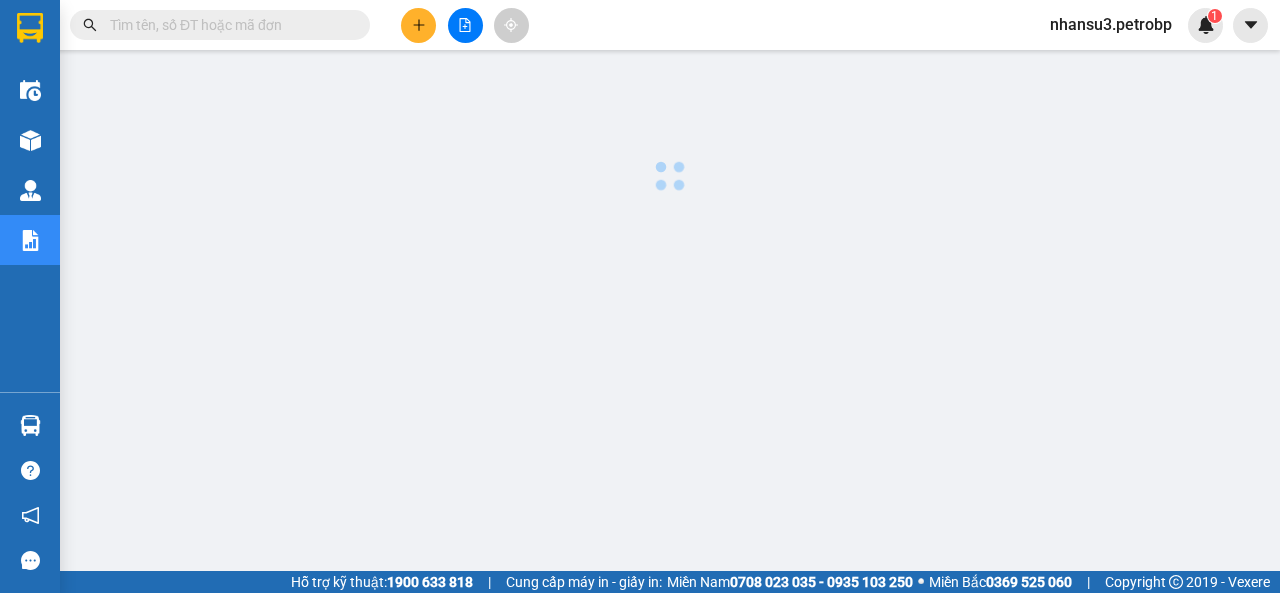scroll, scrollTop: 0, scrollLeft: 0, axis: both 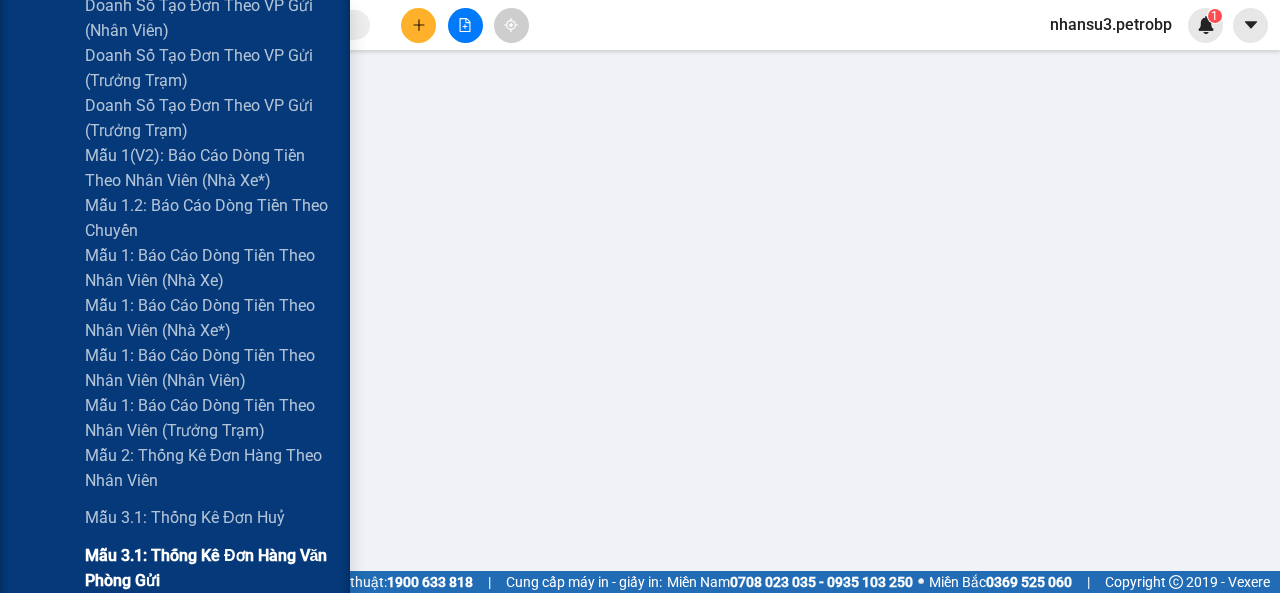 click on "Mẫu 3.1: Thống kê đơn hàng văn phòng gửi" at bounding box center [210, 568] 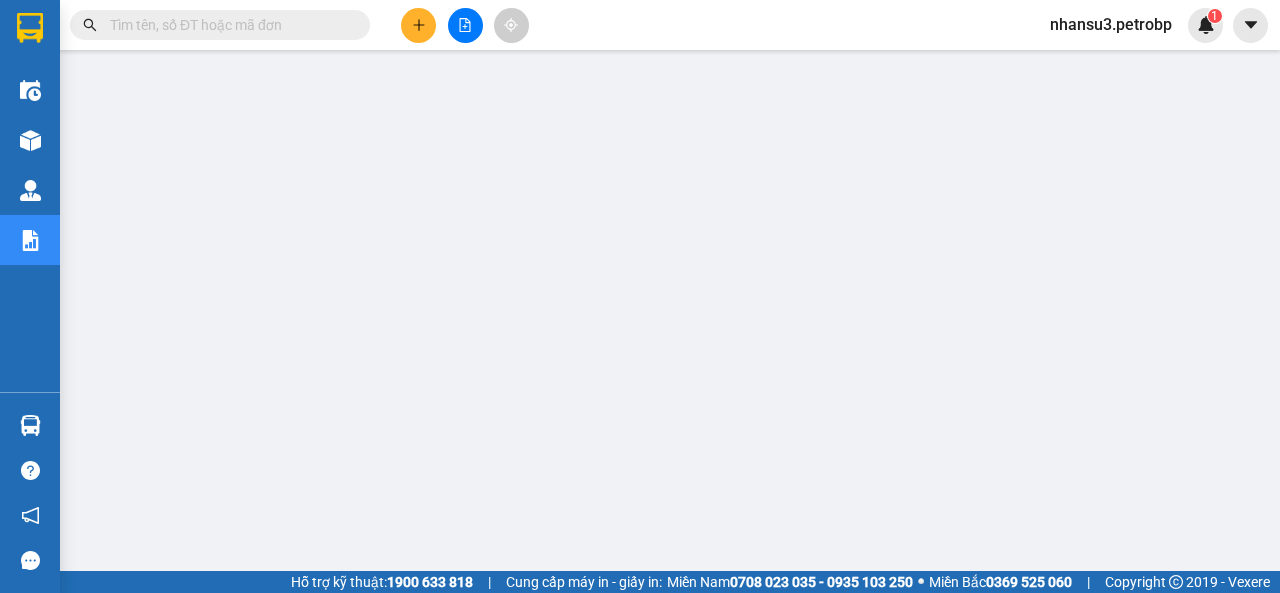 scroll, scrollTop: 0, scrollLeft: 0, axis: both 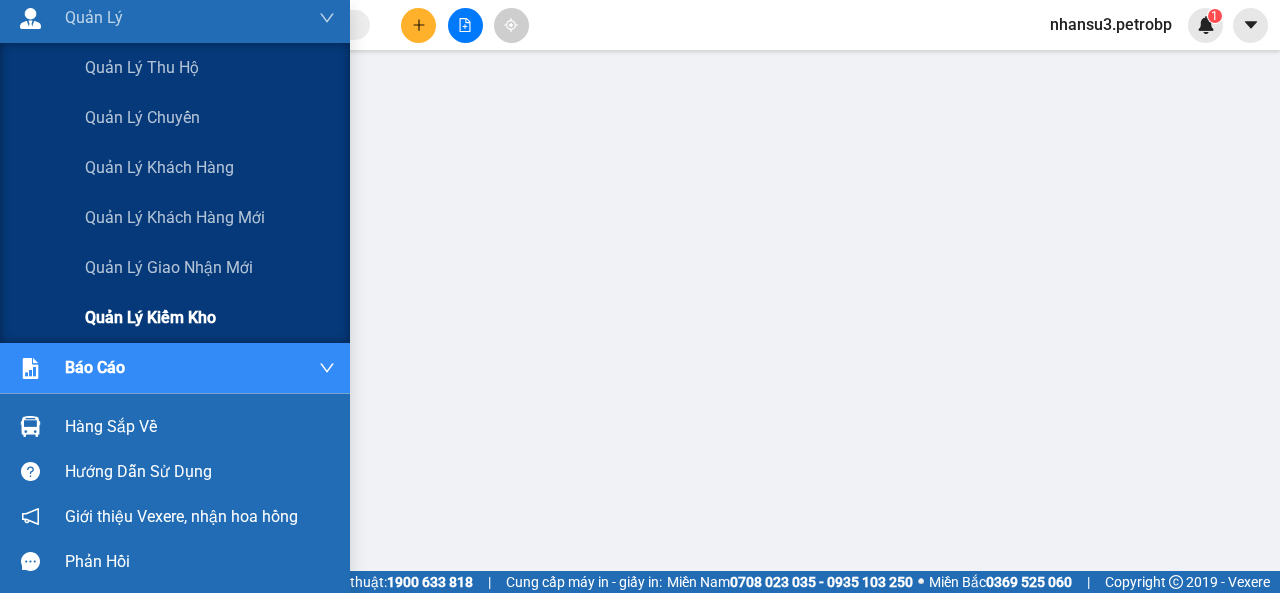 click on "Quản lý kiểm kho" at bounding box center (150, 317) 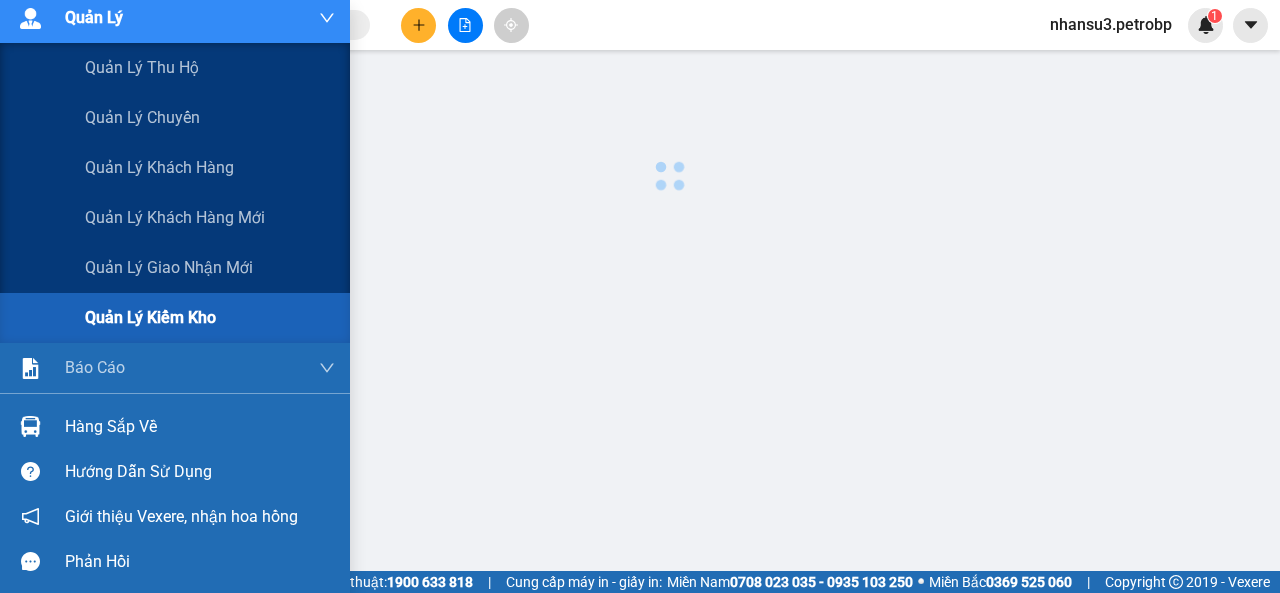 scroll, scrollTop: 0, scrollLeft: 0, axis: both 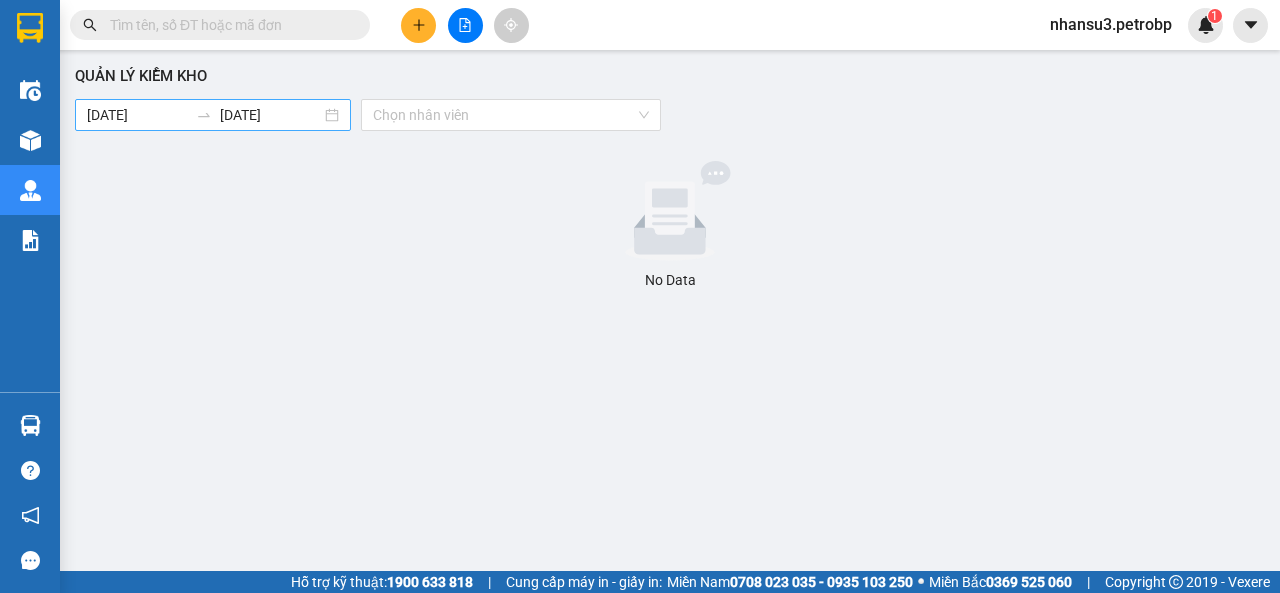 click on "[DATE]" at bounding box center [137, 115] 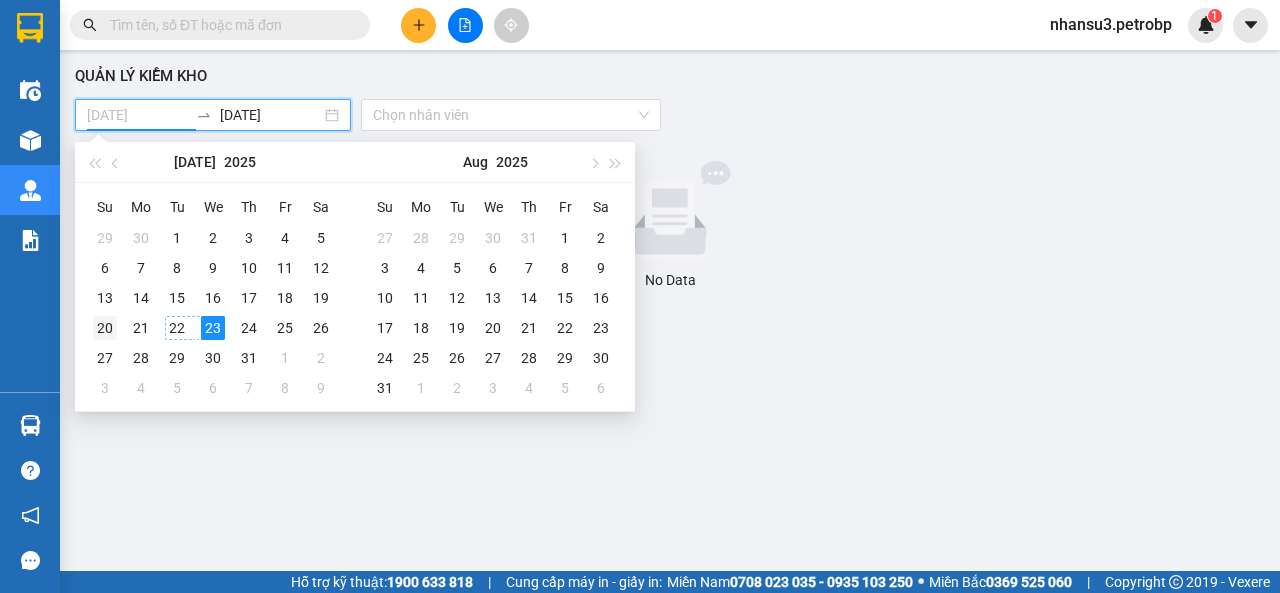 type on "[DATE]" 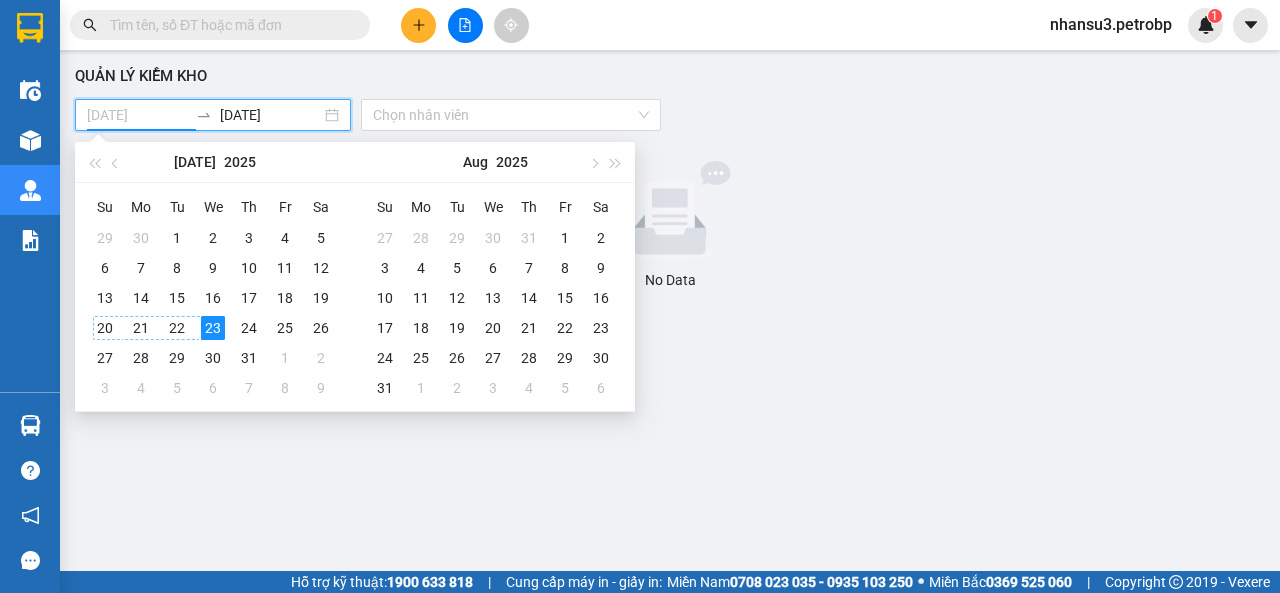 click on "20" at bounding box center [105, 328] 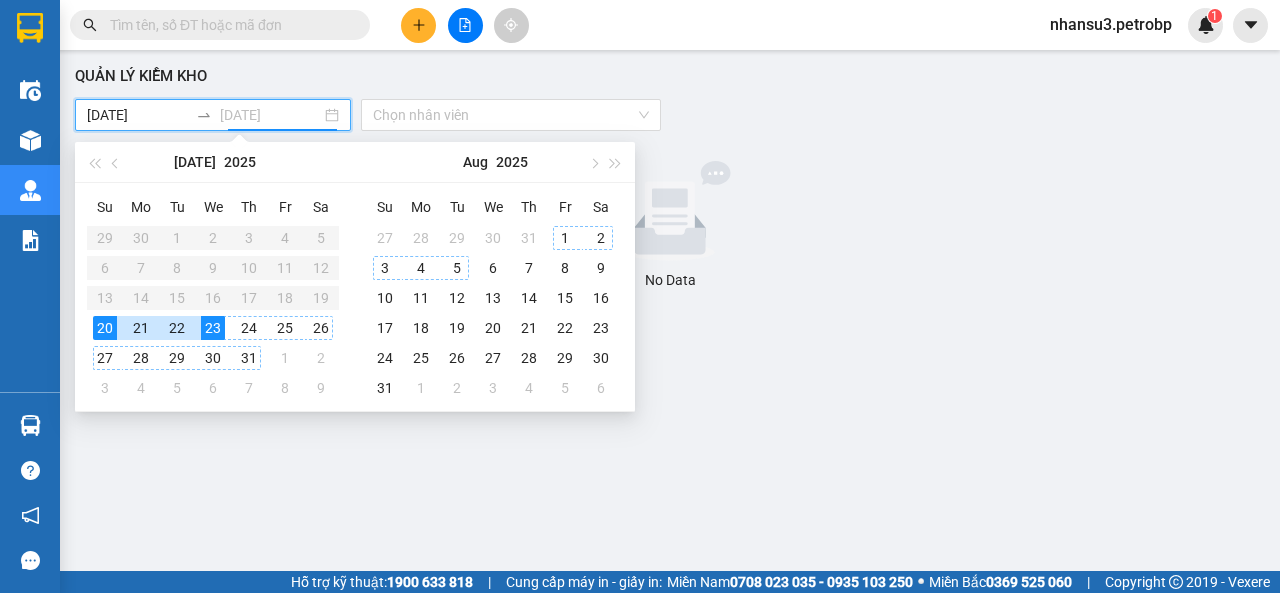 click on "Su Mo Tu We Th Fr Sa 29 30 1 2 3 4 5 6 7 8 9 10 11 12 13 14 15 16 17 18 19 20 21 22 23 24 25 26 27 28 29 30 31 1 2 3 4 5 6 7 8 9" at bounding box center [215, 297] 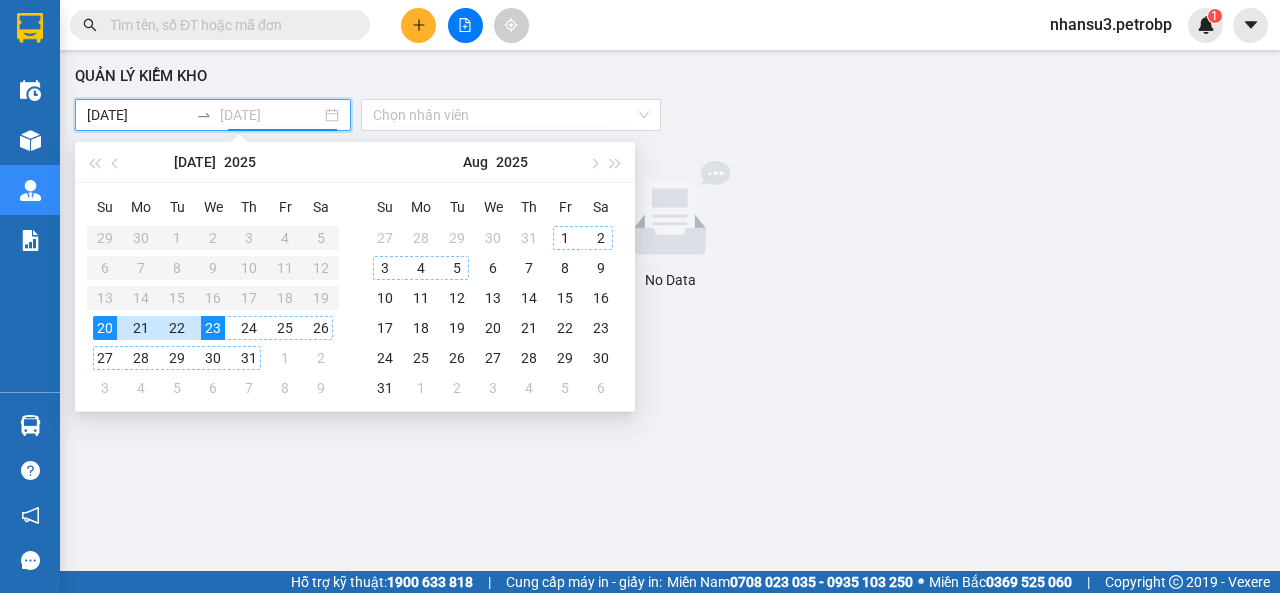 type on "[DATE]" 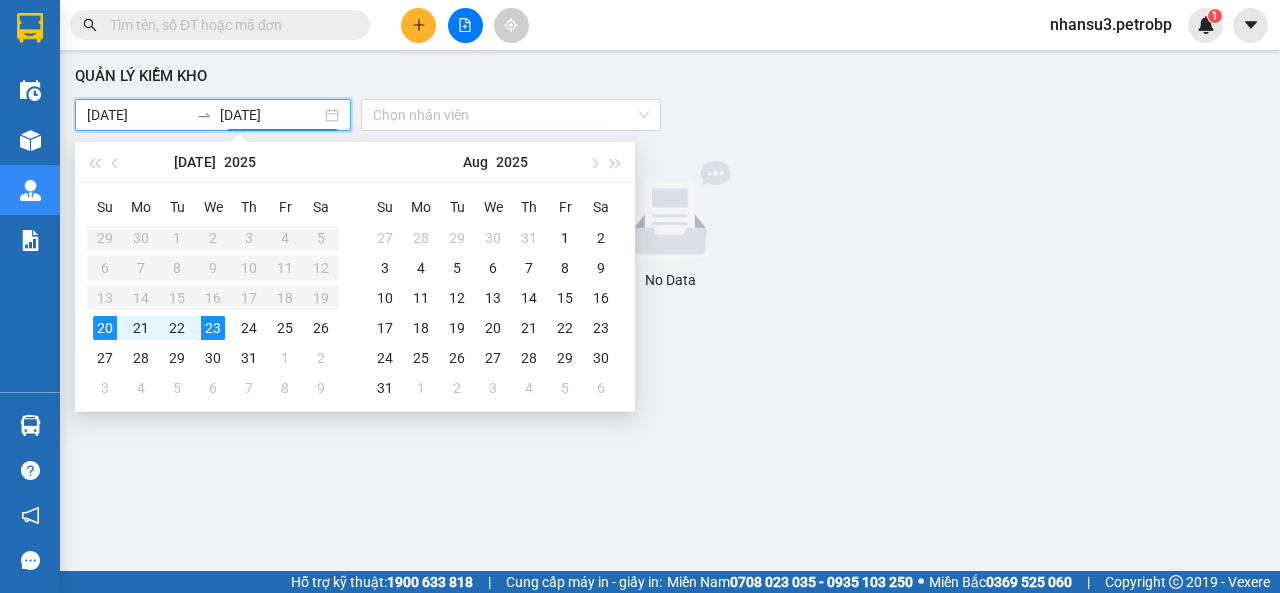 click at bounding box center [670, 211] 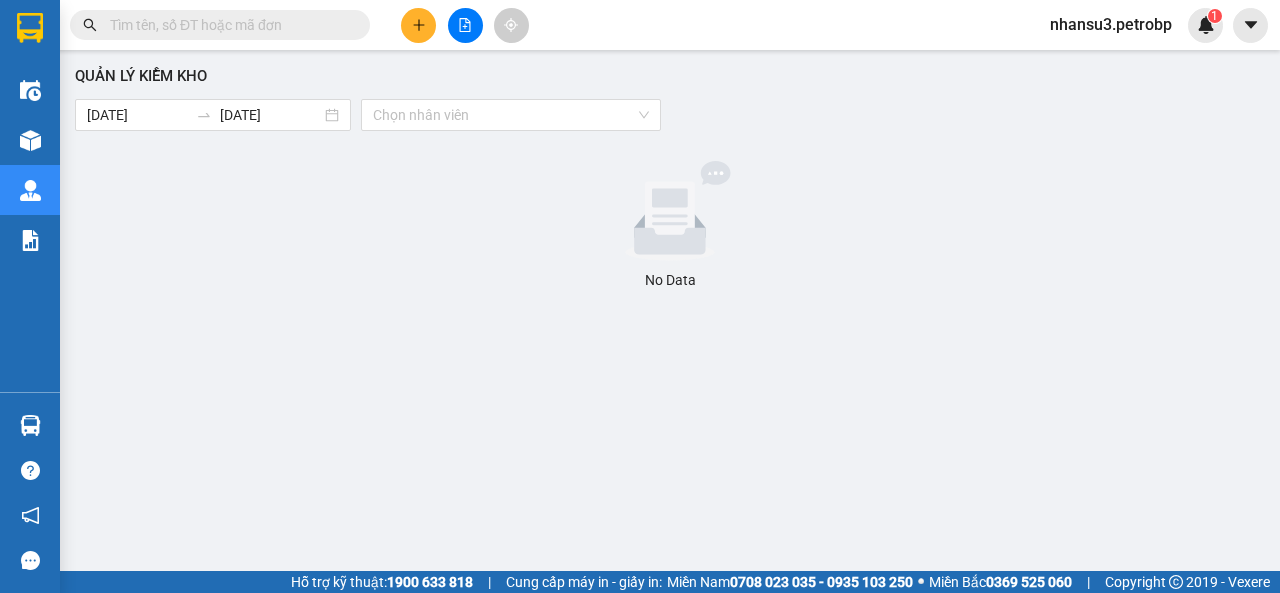 click on "Quản lý kiểm kho" at bounding box center [670, 77] 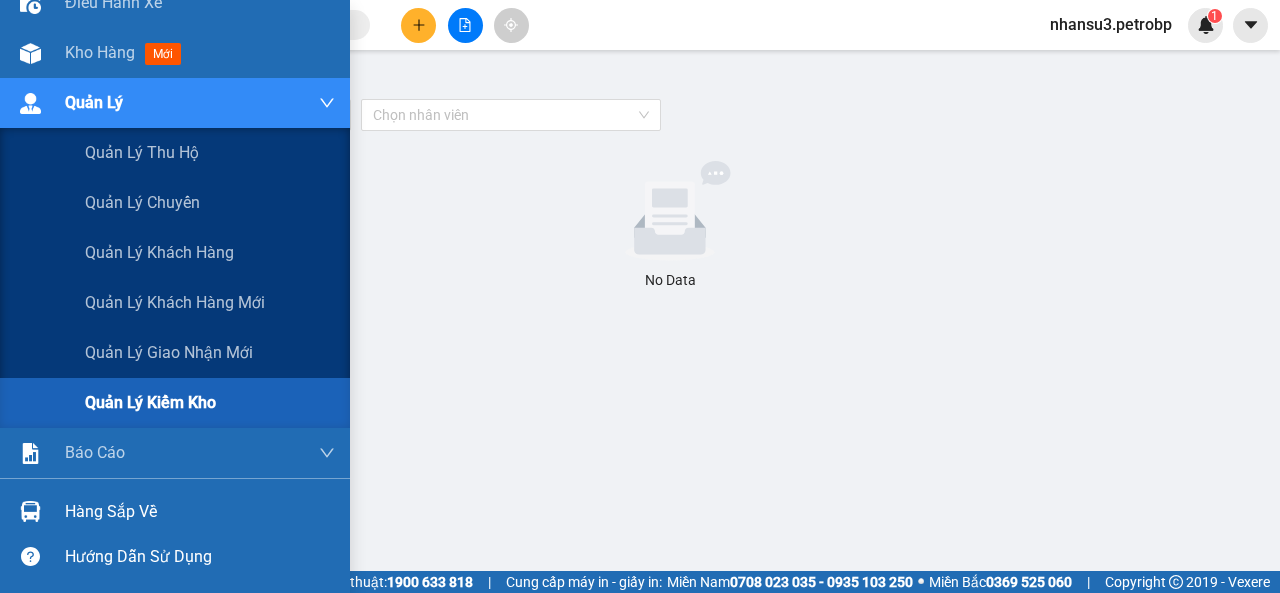 scroll, scrollTop: 0, scrollLeft: 0, axis: both 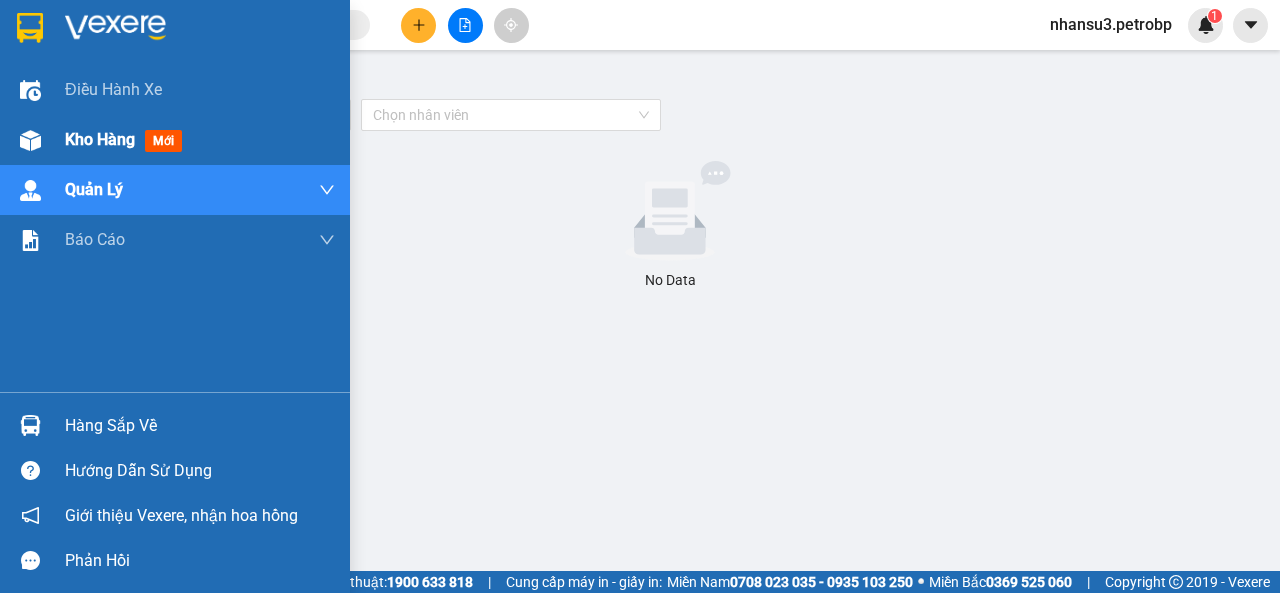 click on "Kho hàng" at bounding box center (100, 139) 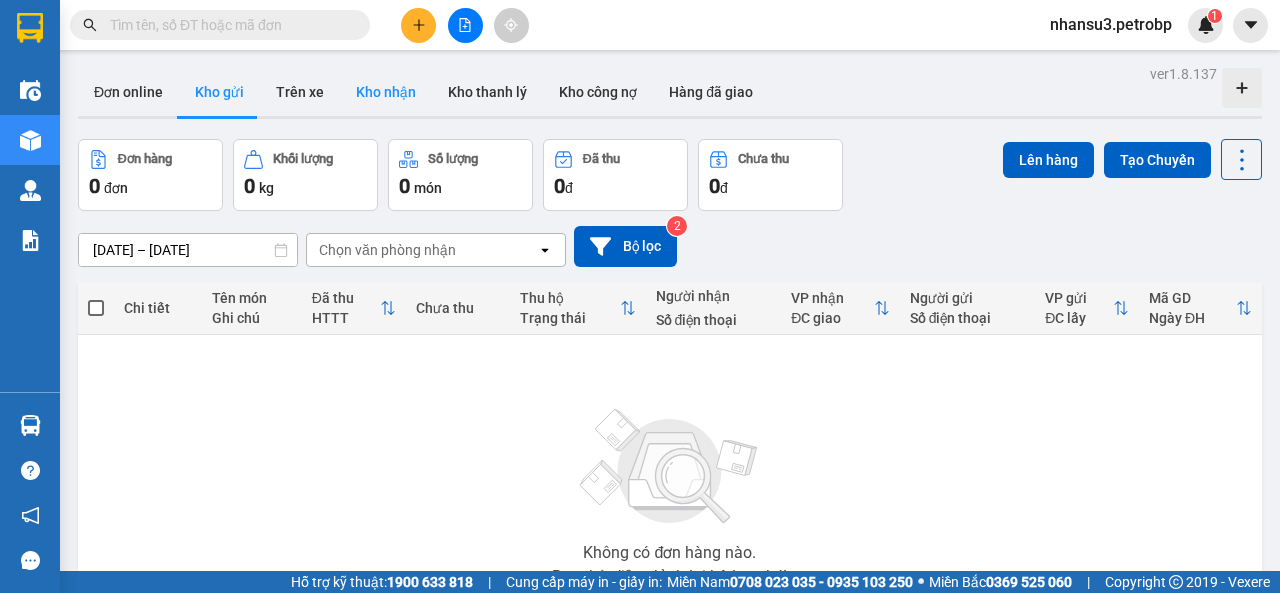 click on "Kho nhận" at bounding box center [386, 92] 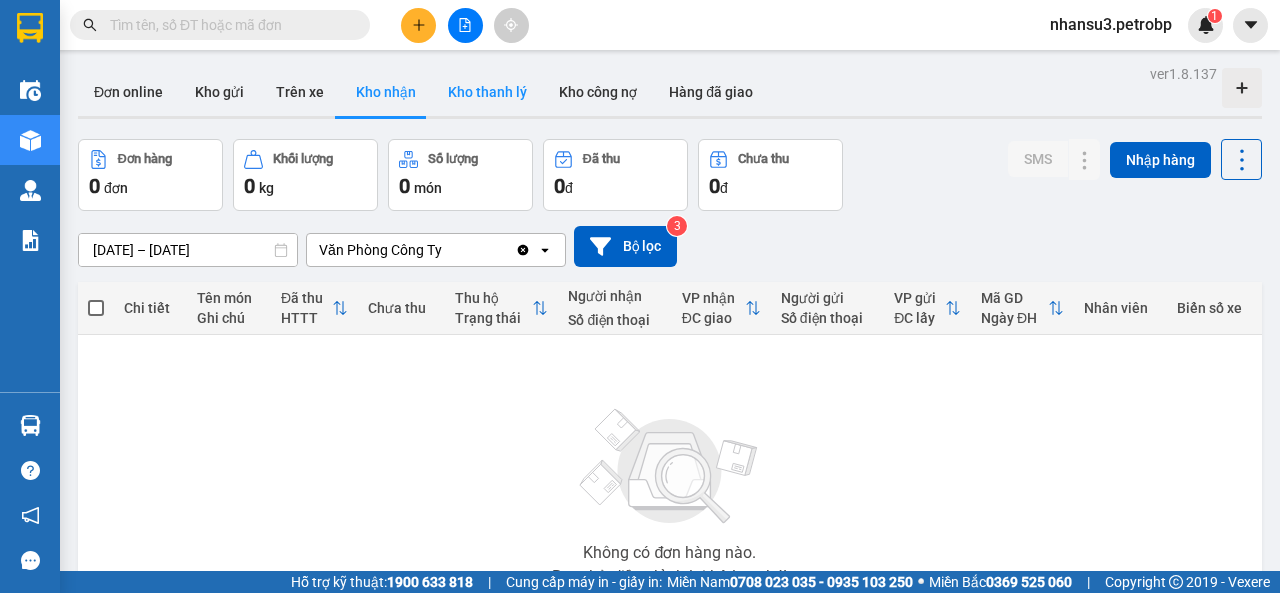 click on "Kho thanh lý" at bounding box center [487, 92] 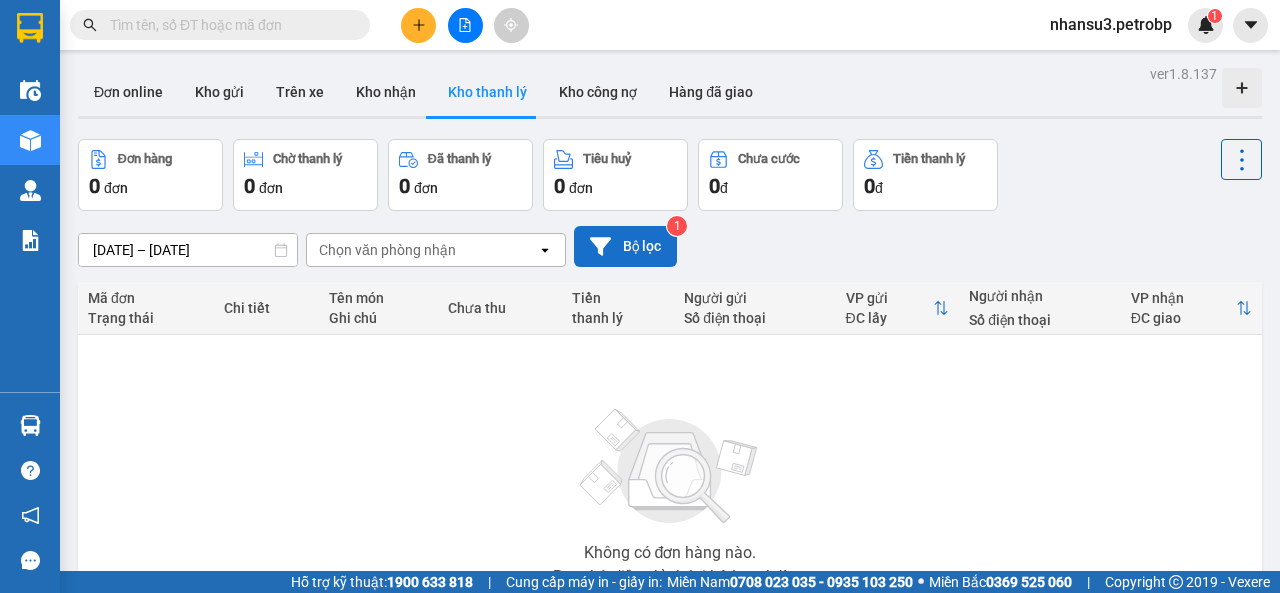click on "Bộ lọc" at bounding box center (625, 246) 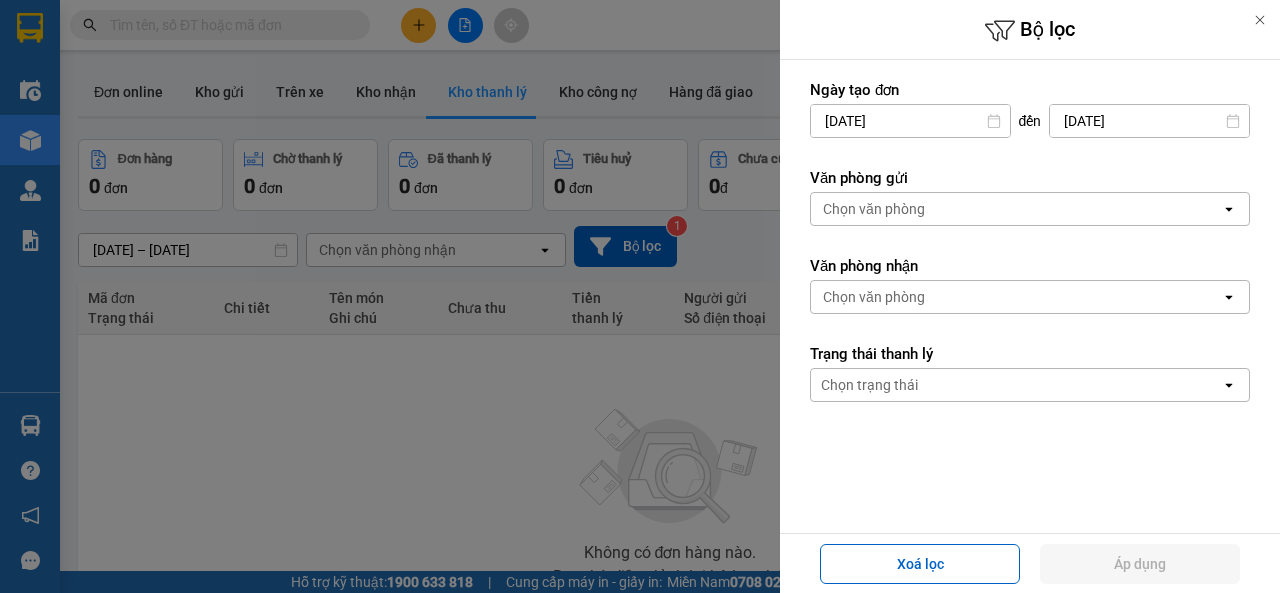 click 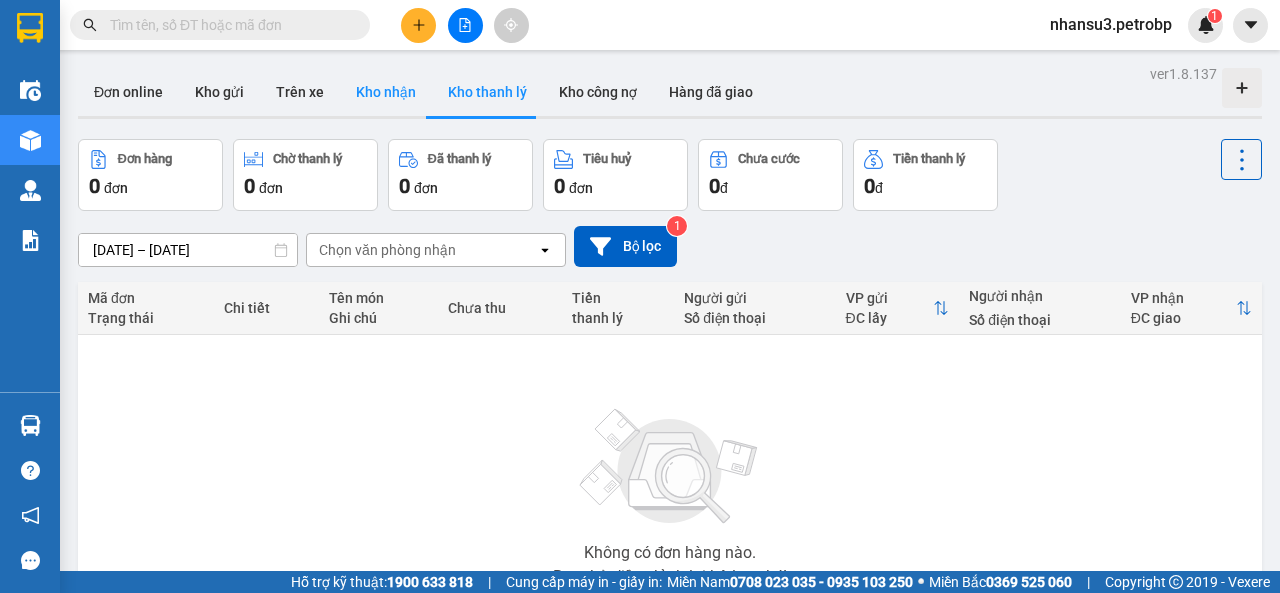 click on "Kho nhận" at bounding box center (386, 92) 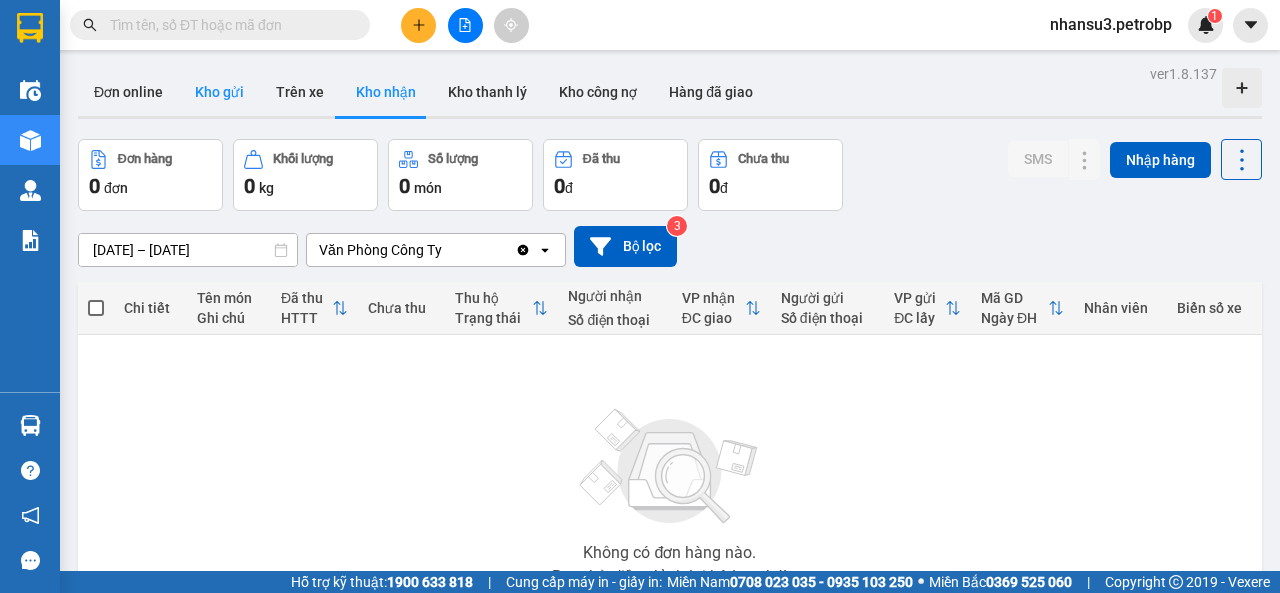 click on "Kho gửi" at bounding box center (219, 92) 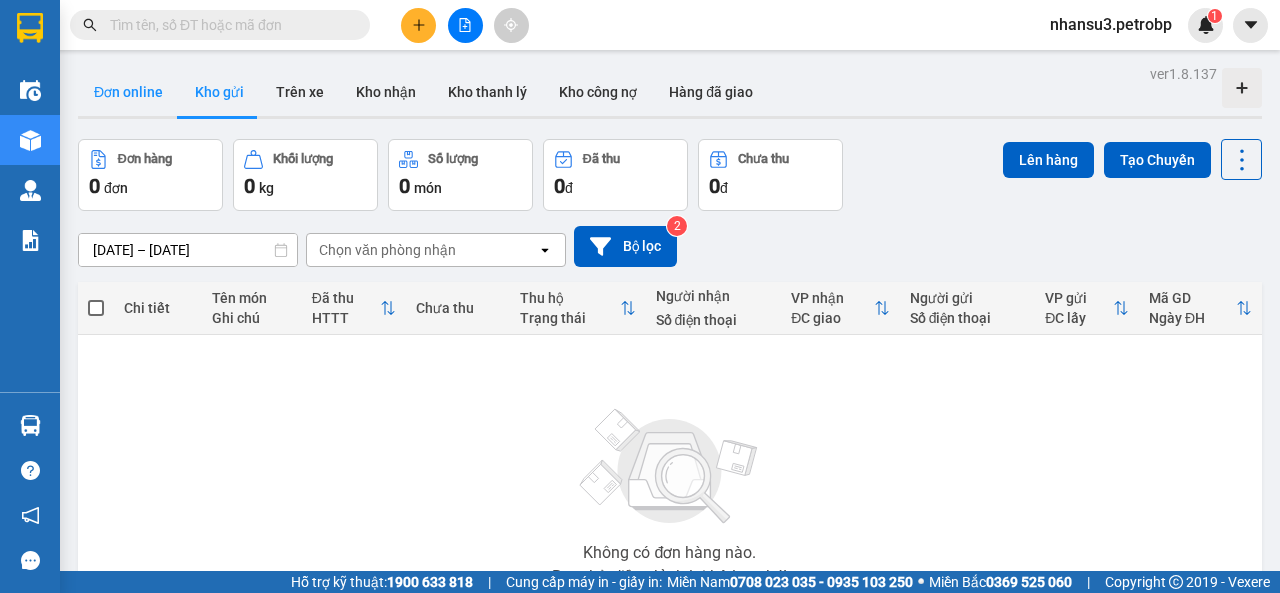 click on "Đơn online" at bounding box center [128, 92] 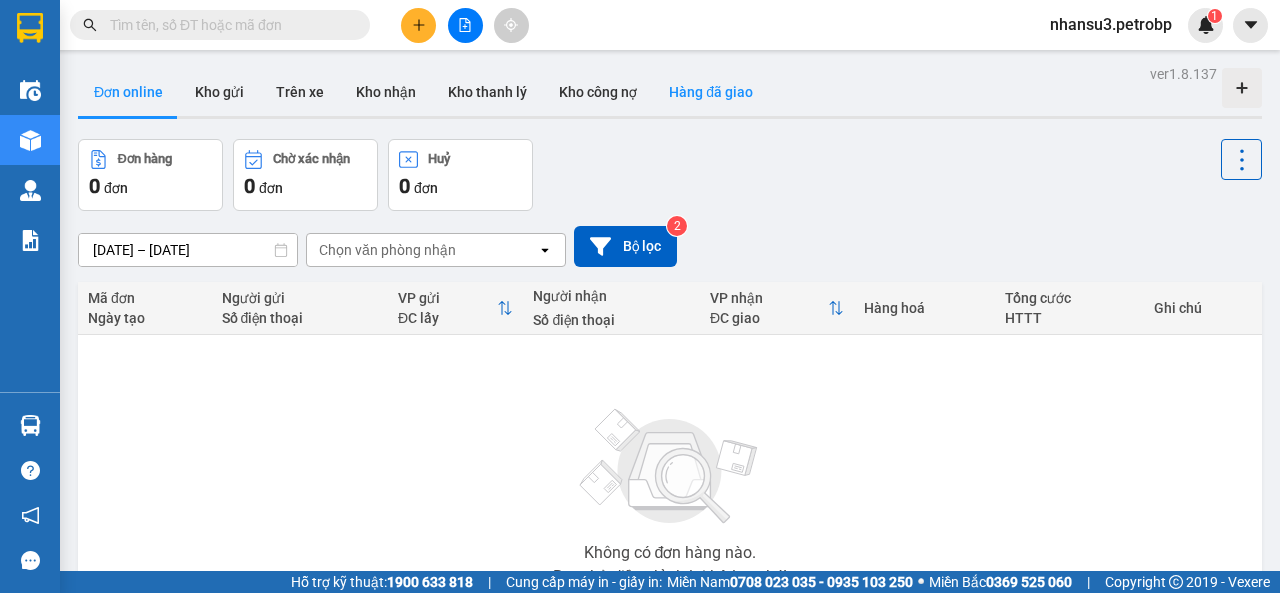 click on "Hàng đã giao" at bounding box center [711, 92] 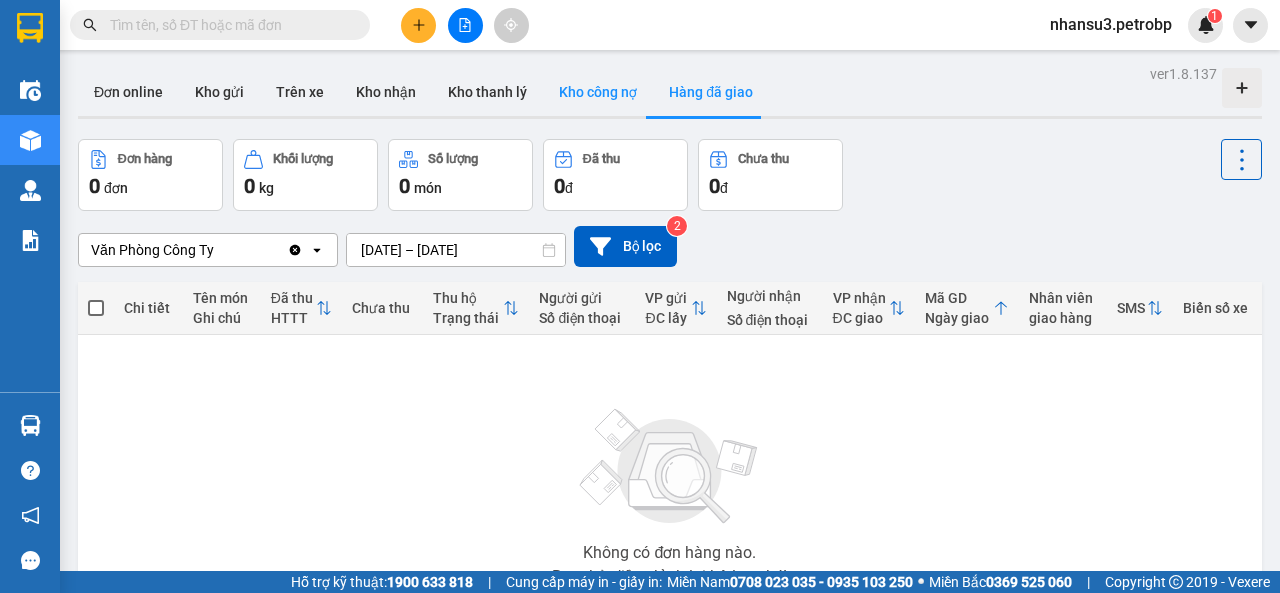 click on "Kho công nợ" at bounding box center (598, 92) 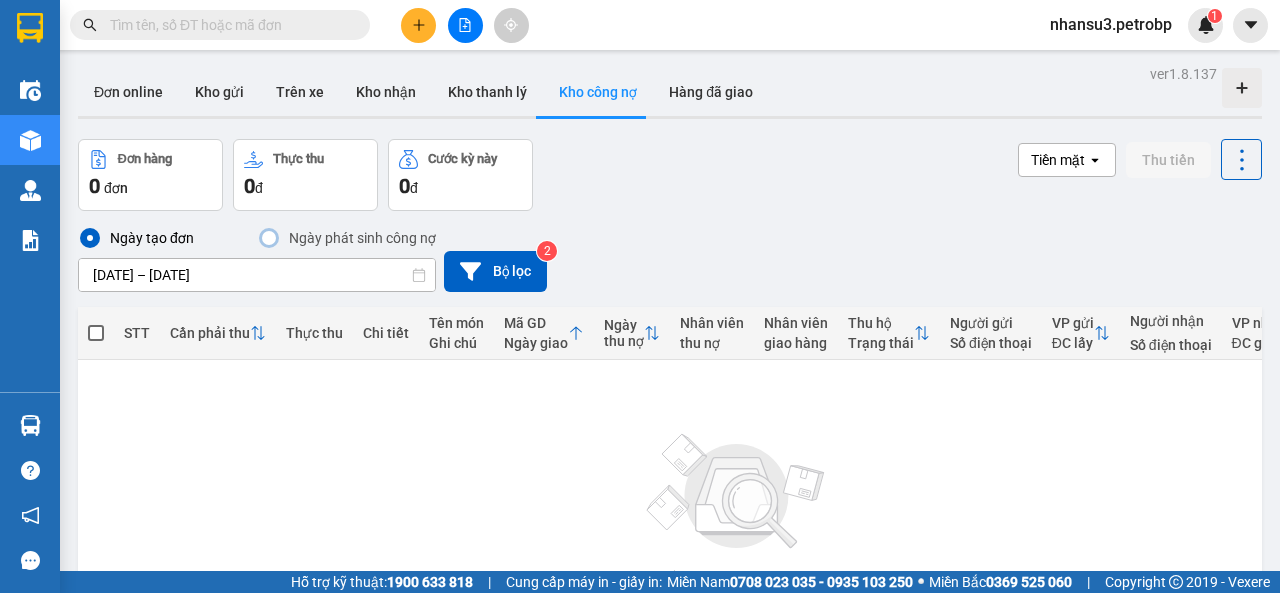 click on "ver  1.8.137 Đơn online Kho gửi Trên xe Kho nhận Kho thanh lý Kho công nợ Hàng đã giao Đơn hàng 0 đơn Thực thu 0  đ Cước kỳ này 0  đ Tiền mặt open Thu tiền Ngày tạo đơn Ngày phát sinh công nợ [DATE] – [DATE] Press the down arrow key to interact with the calendar and select a date. Press the escape button to close the calendar. Selected date range is from [DATE] to [DATE]. Bộ lọc 2 STT Cần phải thu Thực thu Chi tiết Tên món Ghi chú Mã GD Ngày giao Ngày thu nợ Nhân viên thu nợ Nhân viên giao hàng Thu hộ Trạng thái Người gửi Số điện thoại VP gửi ĐC lấy Người nhận Số điện thoại VP nhận ĐC giao Trạng thái Không có đơn hàng nào. Bạn thử điều chỉnh lại bộ lọc nhé! 10 / trang open Đang tải dữ liệu" at bounding box center (670, 402) 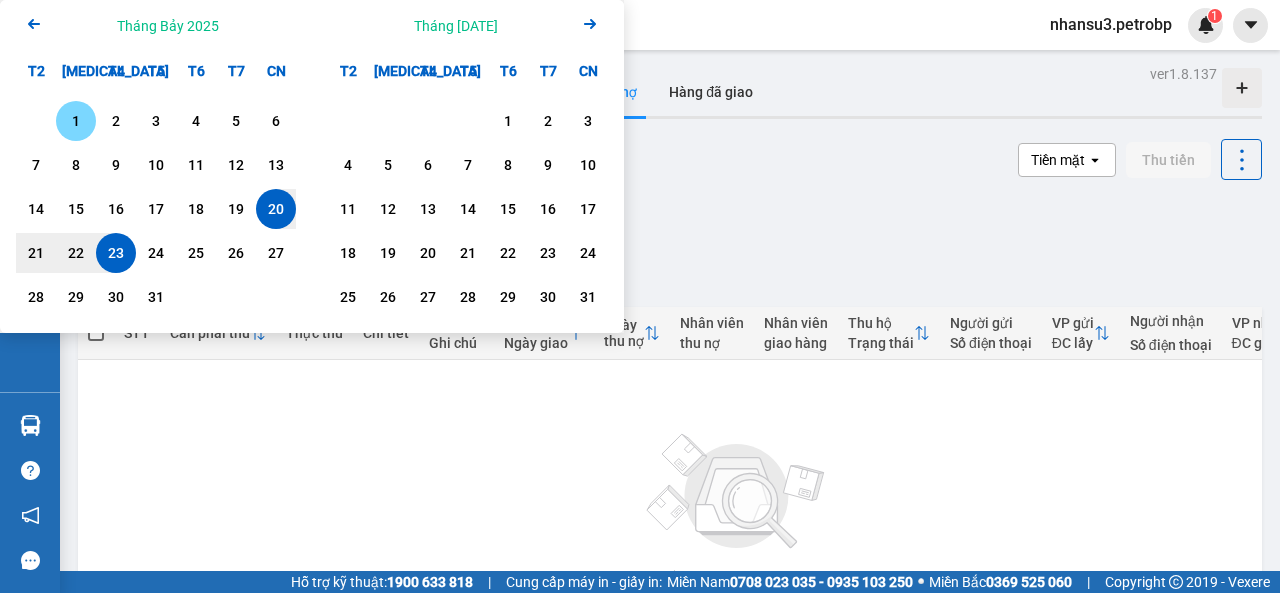 click on "1" at bounding box center [76, 121] 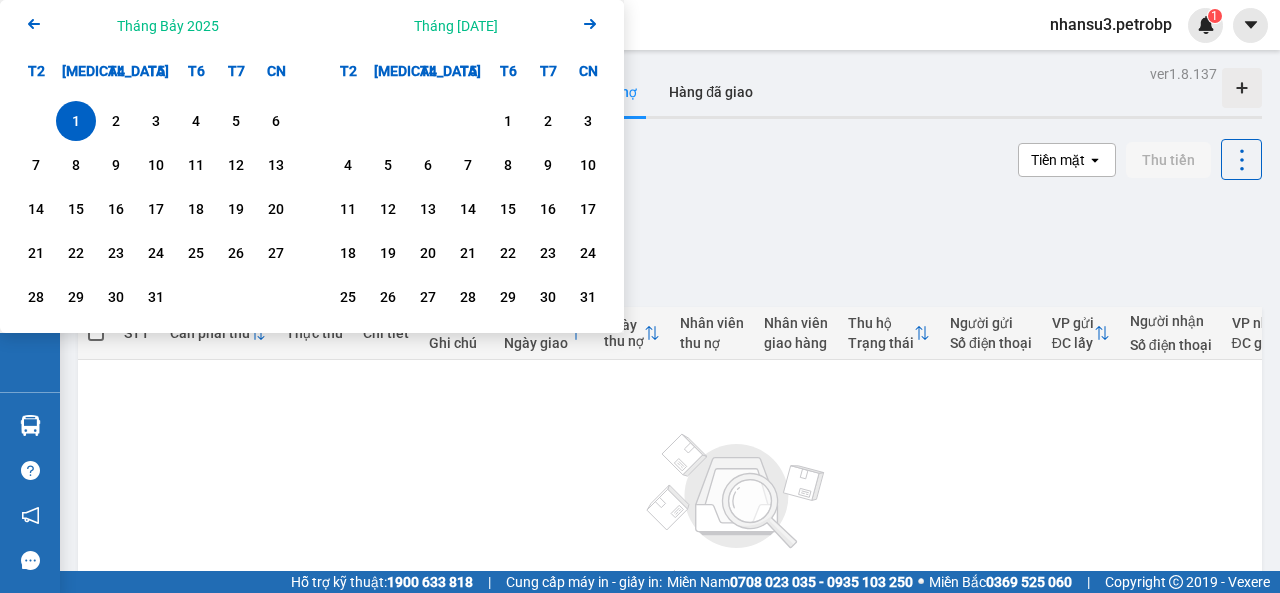 click on "Đơn hàng 0 đơn Thực thu 0  đ Cước kỳ này 0  đ Tiền mặt open Thu tiền" at bounding box center (670, 175) 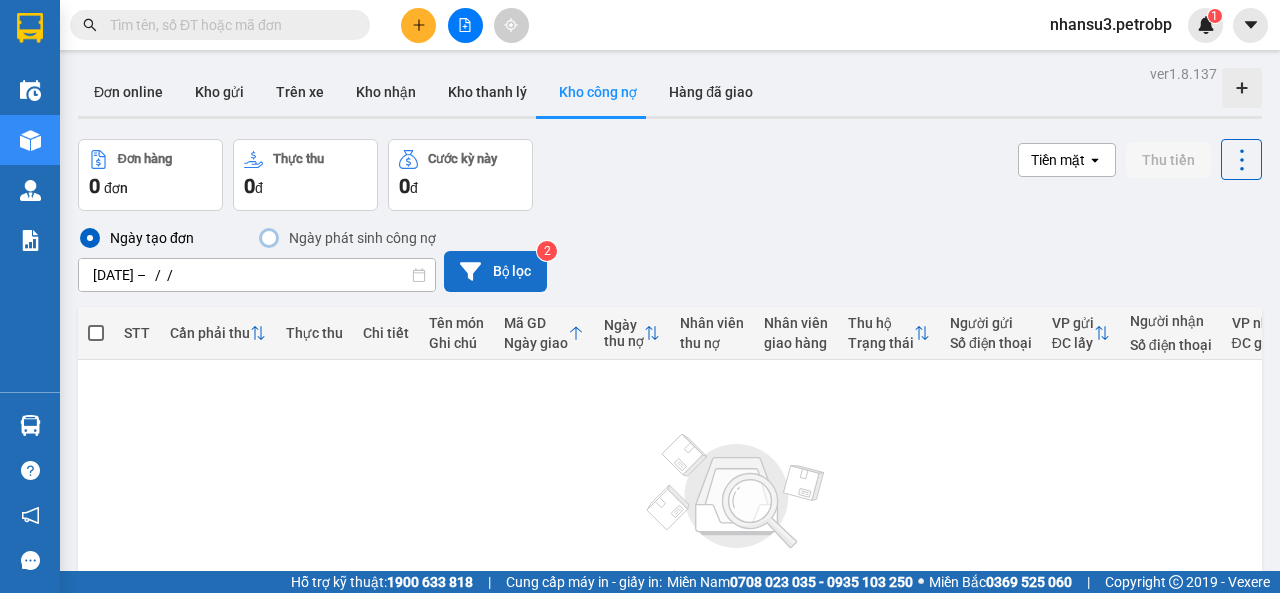 click on "Bộ lọc" at bounding box center (495, 271) 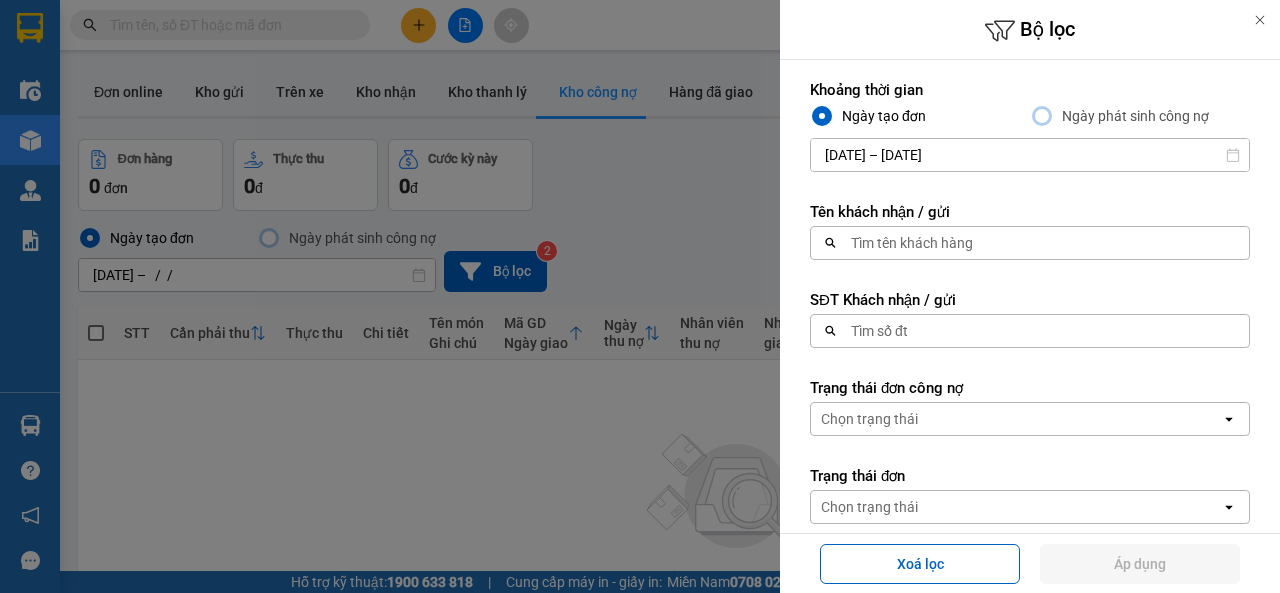 click at bounding box center (1260, 20) 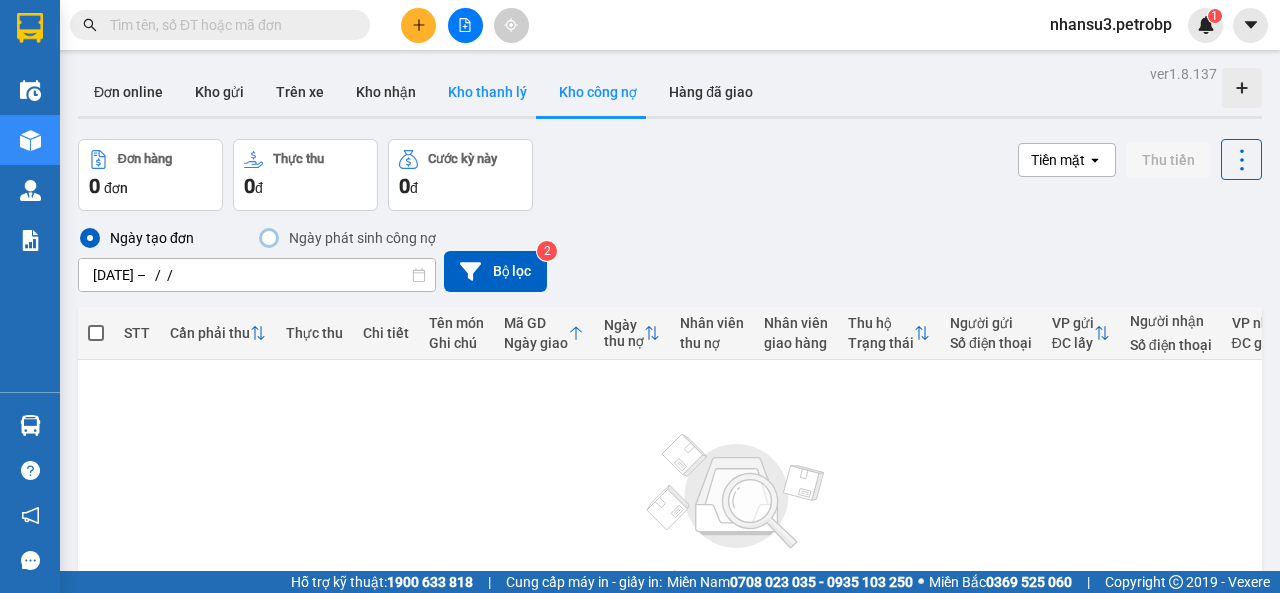 click on "Kho thanh lý" at bounding box center (487, 92) 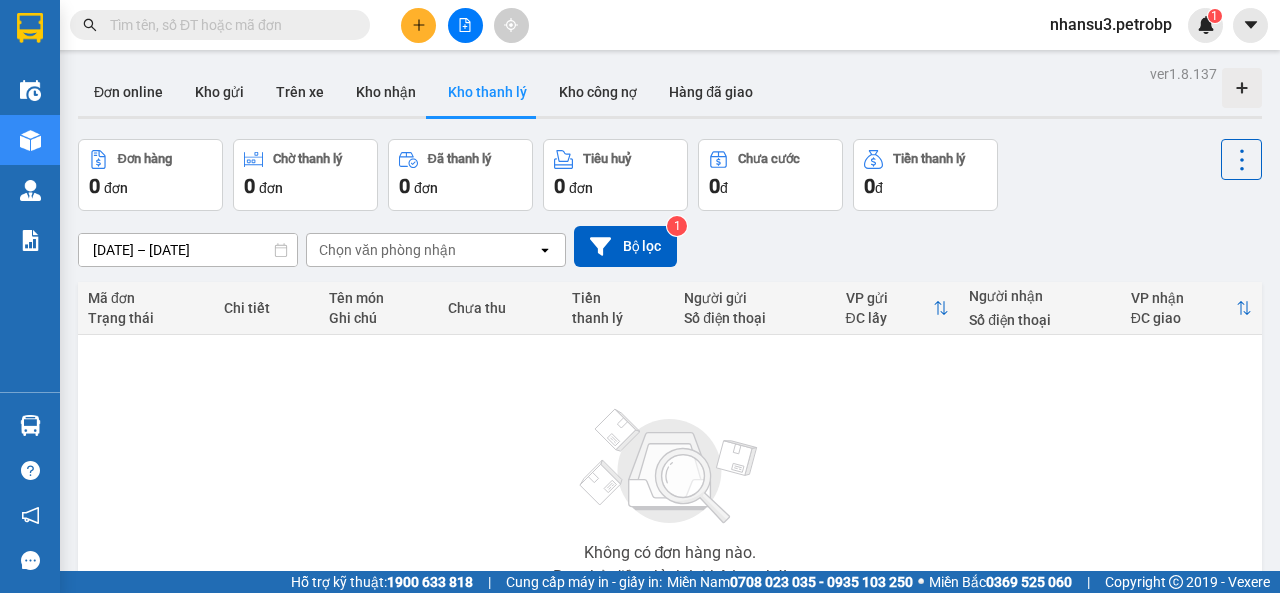 click on "Chọn văn phòng nhận" at bounding box center [422, 250] 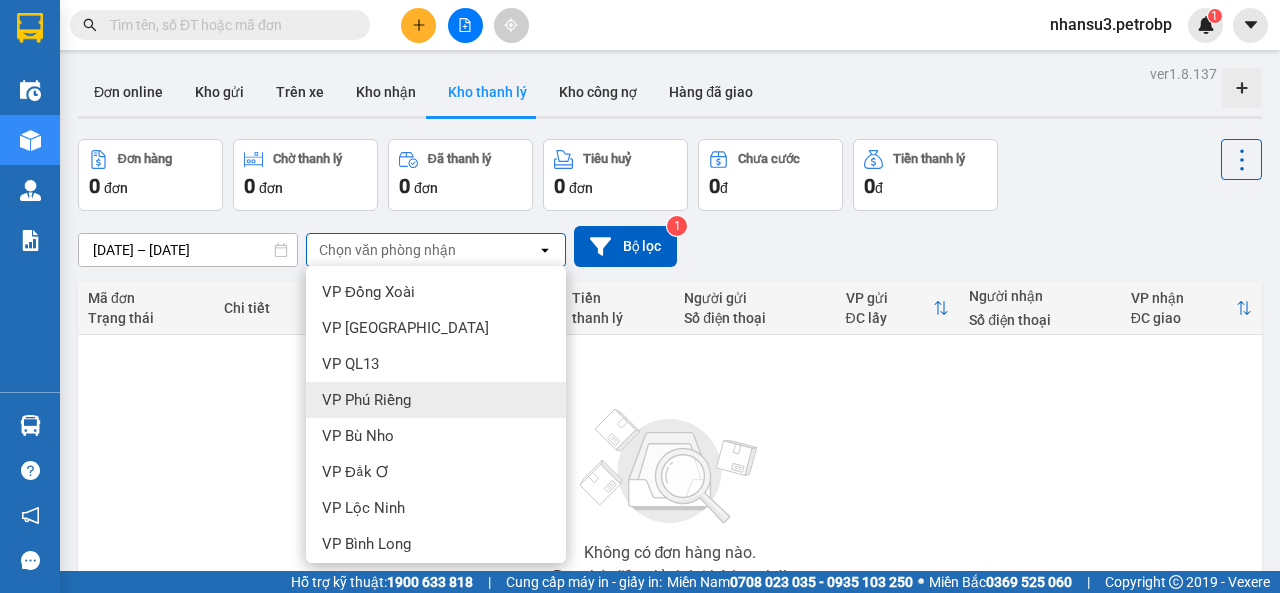 click on "VP Phú Riềng" at bounding box center (366, 400) 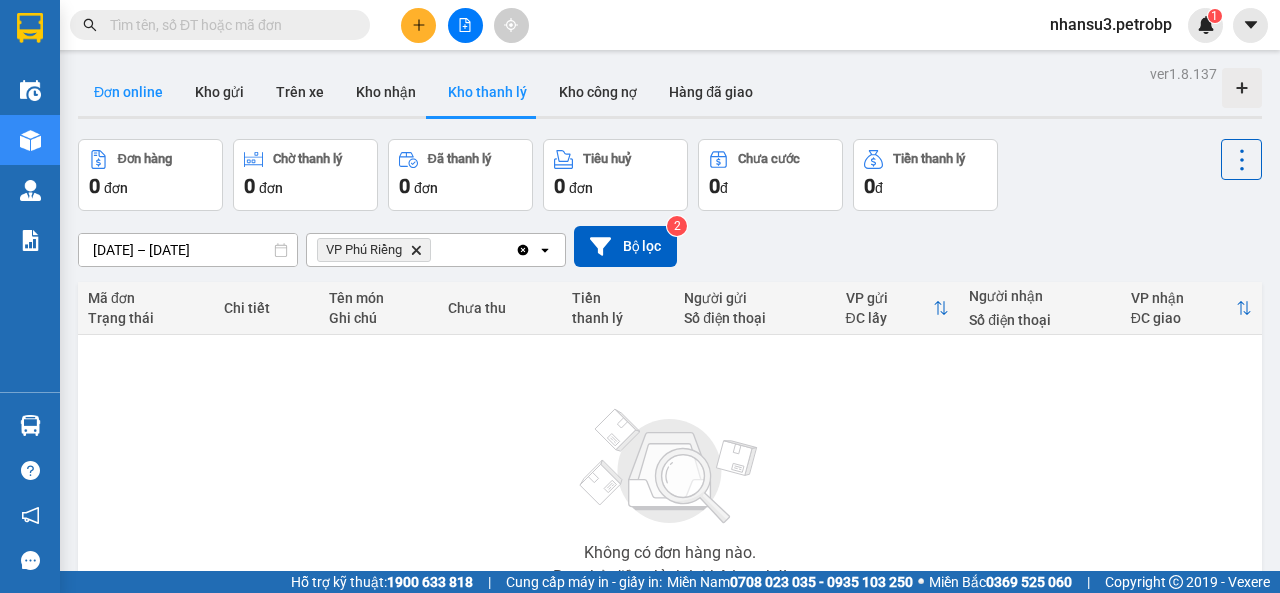 click on "Đơn online" at bounding box center [128, 92] 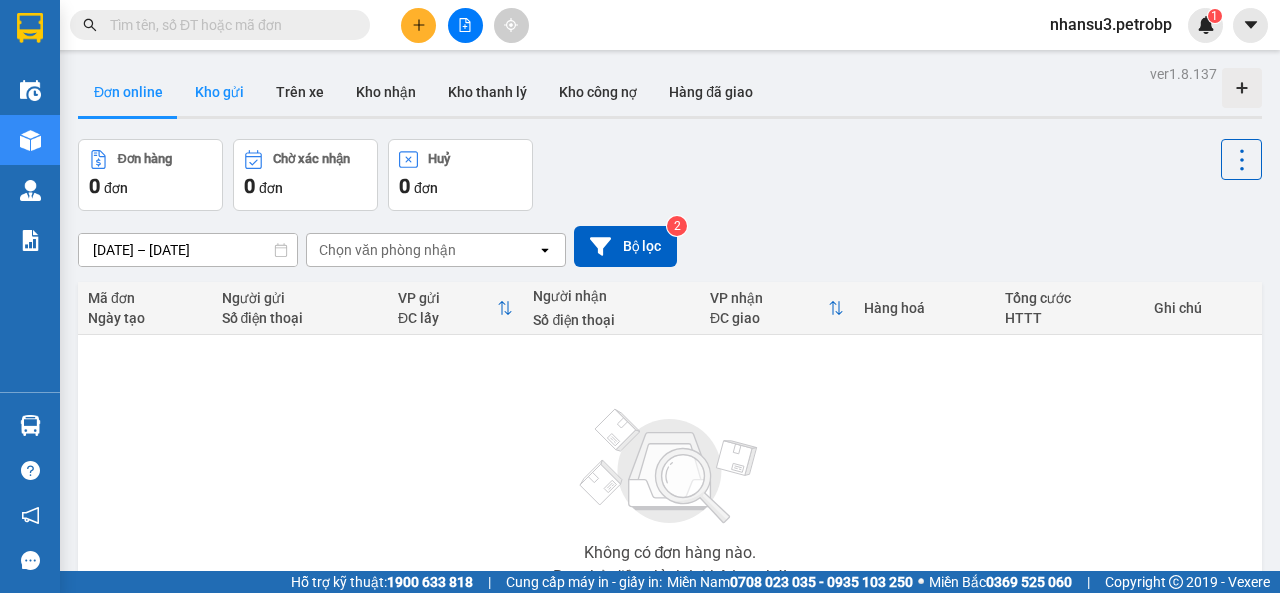 click on "Kho gửi" at bounding box center (219, 92) 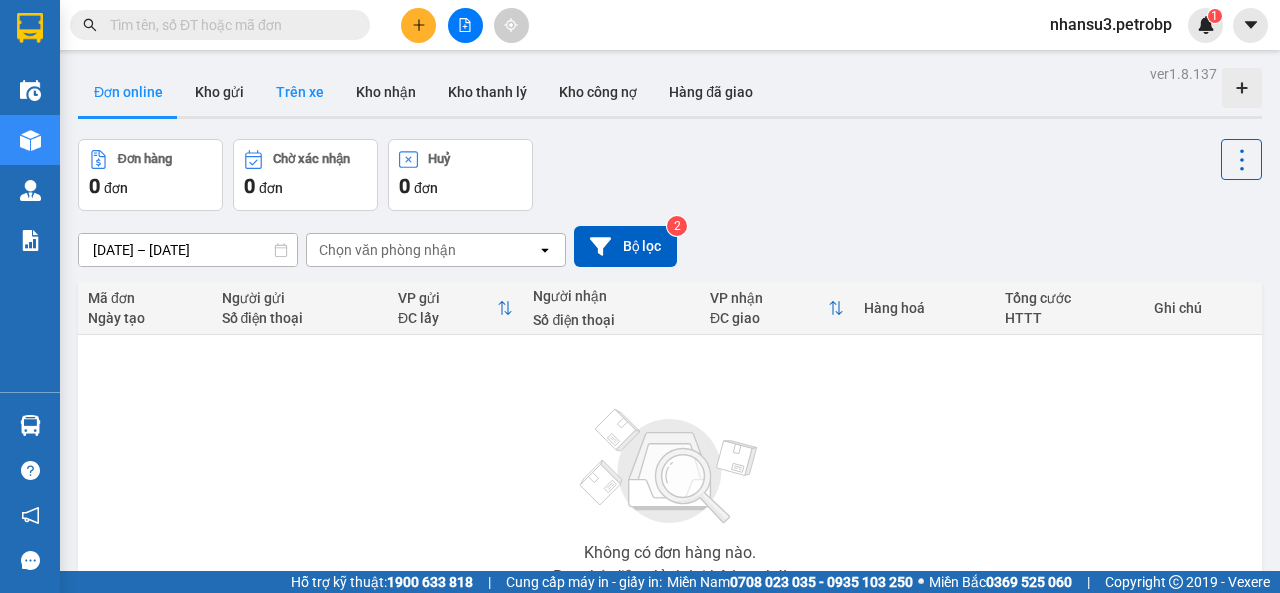 type on "[DATE] – [DATE]" 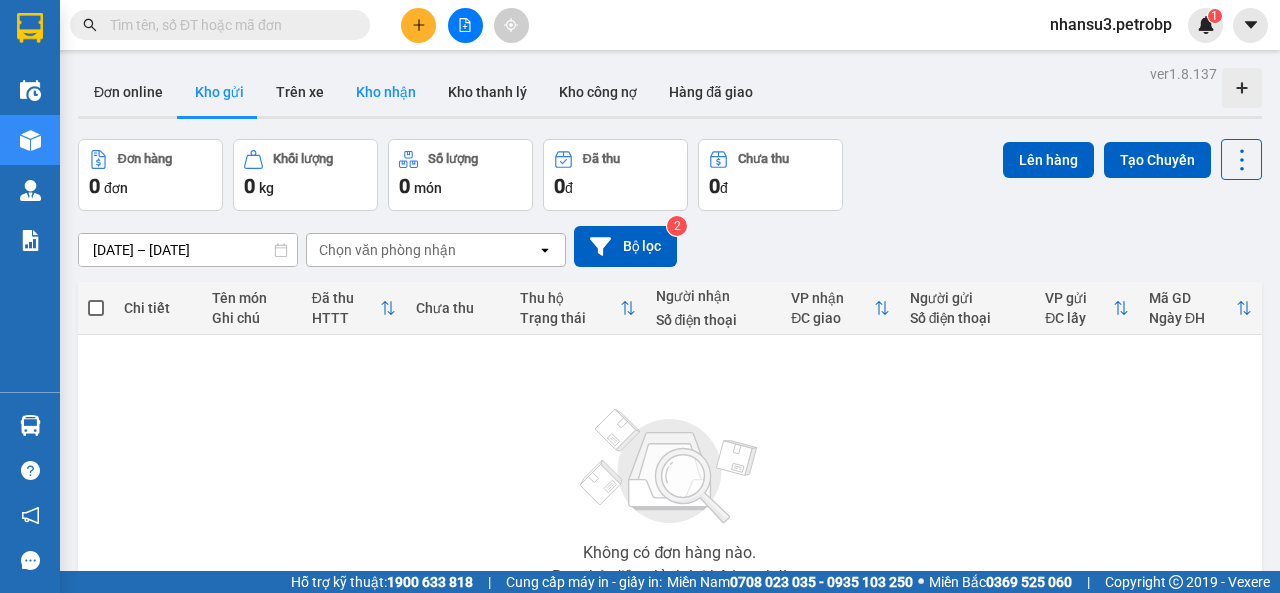 click on "Kho nhận" at bounding box center (386, 92) 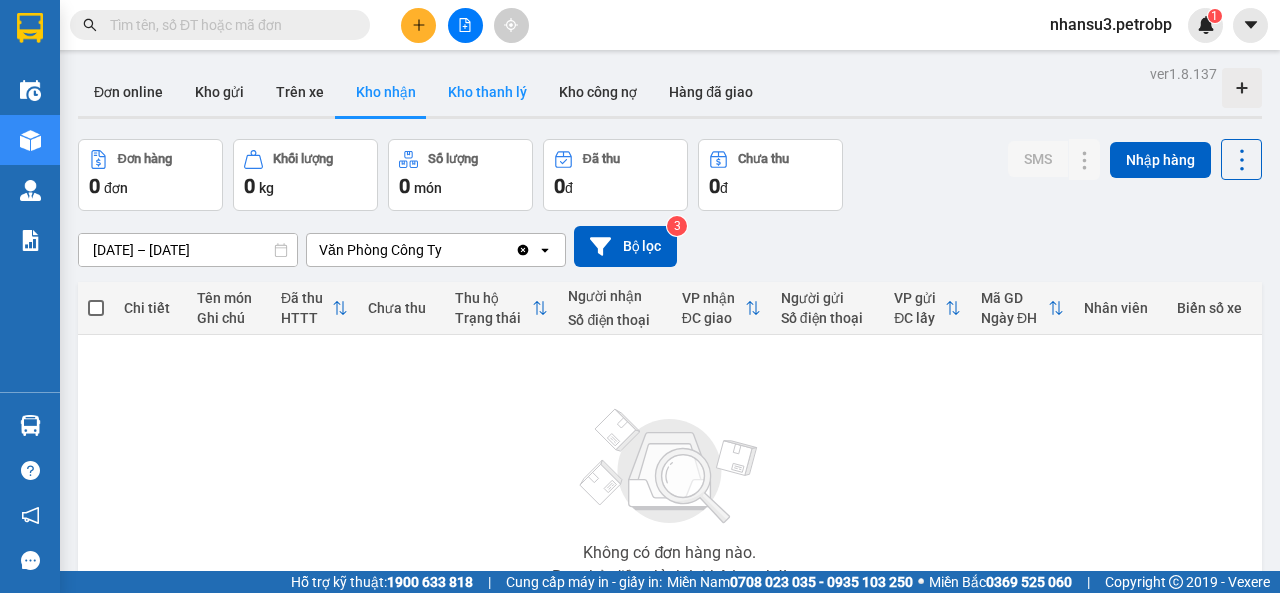 click on "Kho thanh lý" at bounding box center [487, 92] 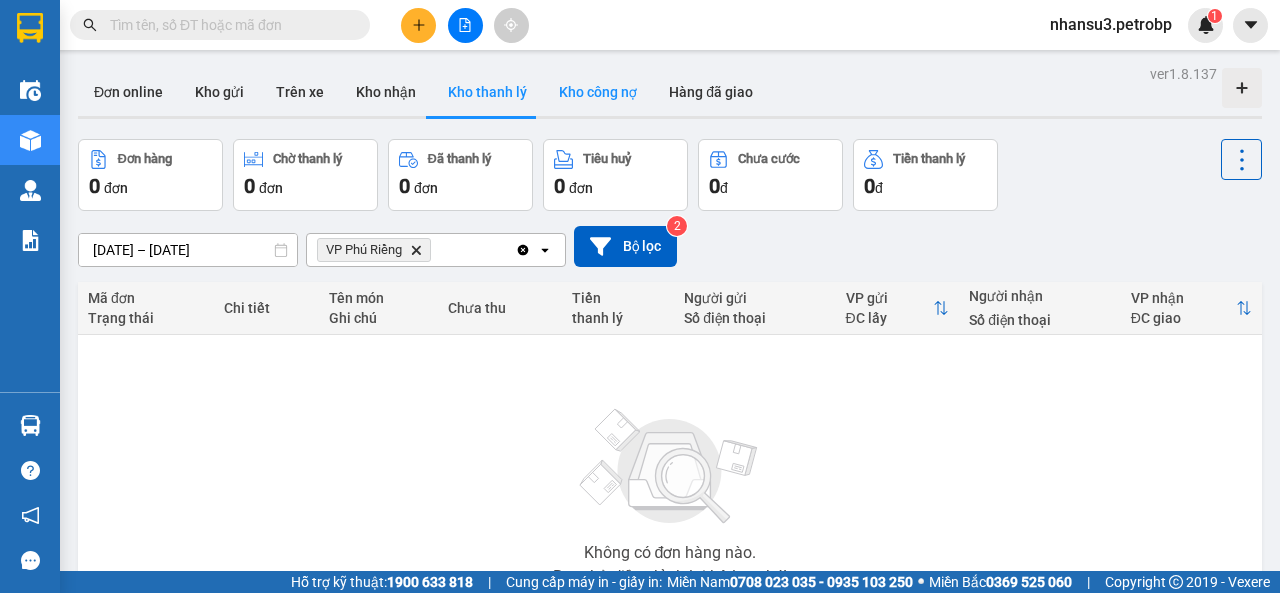 click on "Kho công nợ" at bounding box center (598, 92) 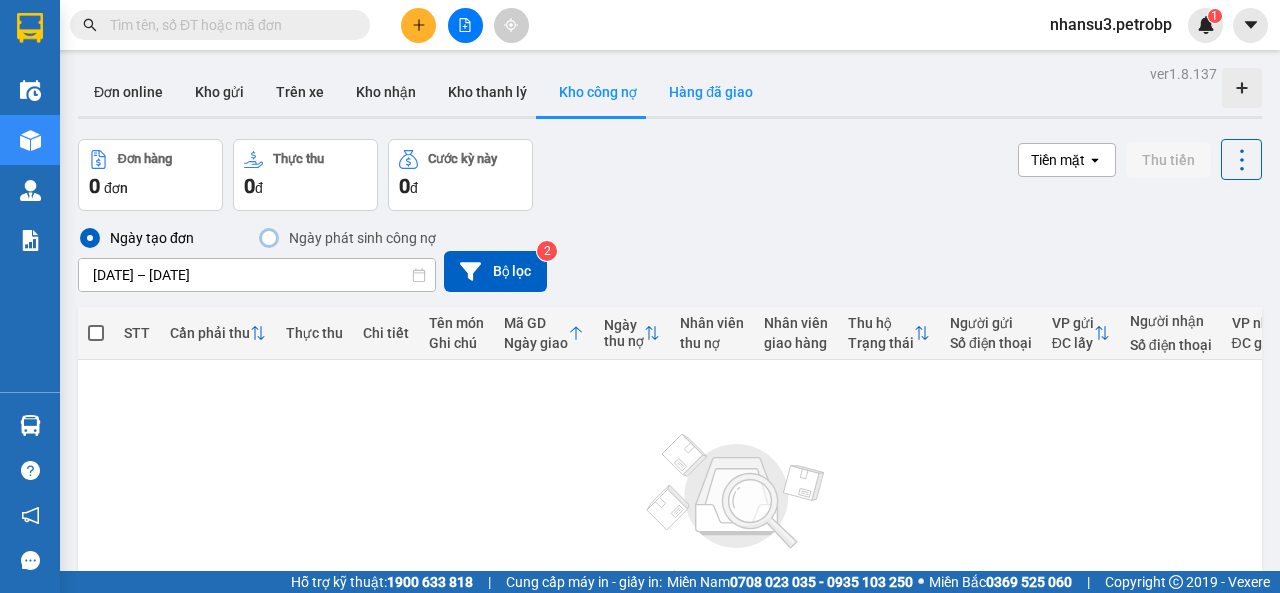 click on "Hàng đã giao" at bounding box center (711, 92) 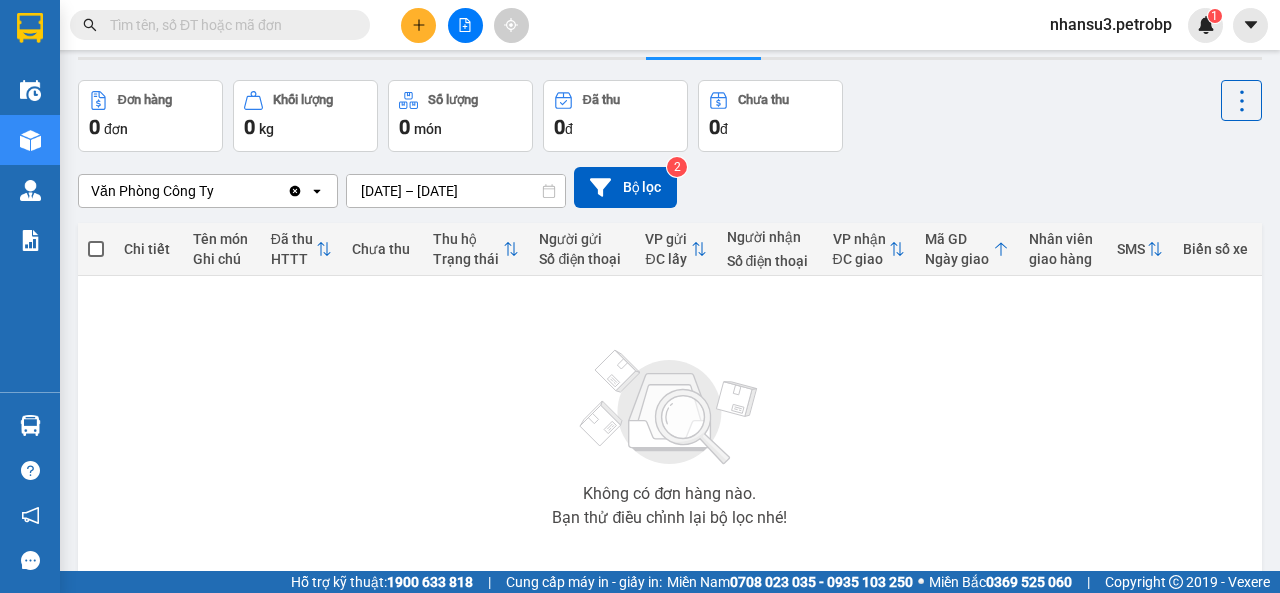scroll, scrollTop: 158, scrollLeft: 0, axis: vertical 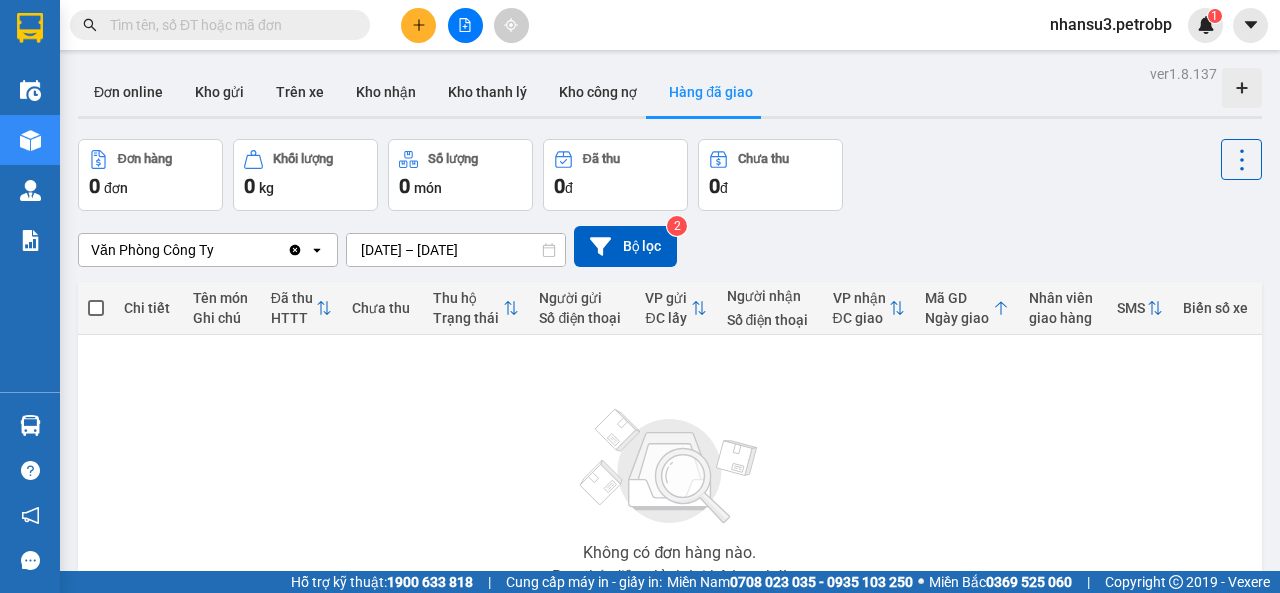 click on "open" 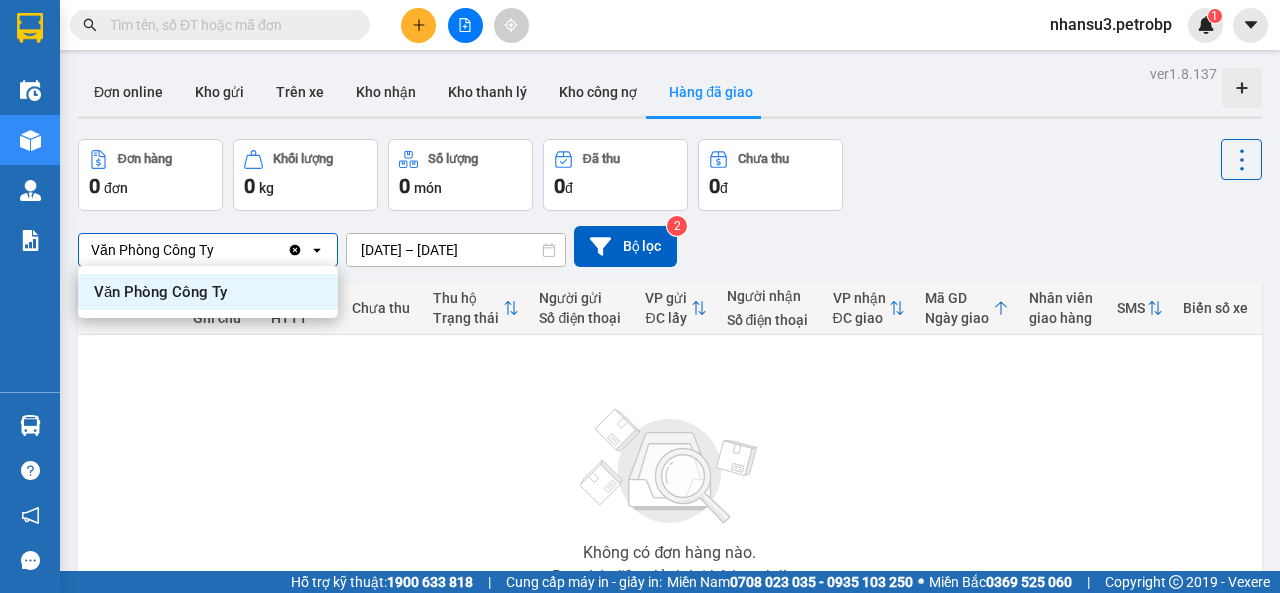 click on "open" 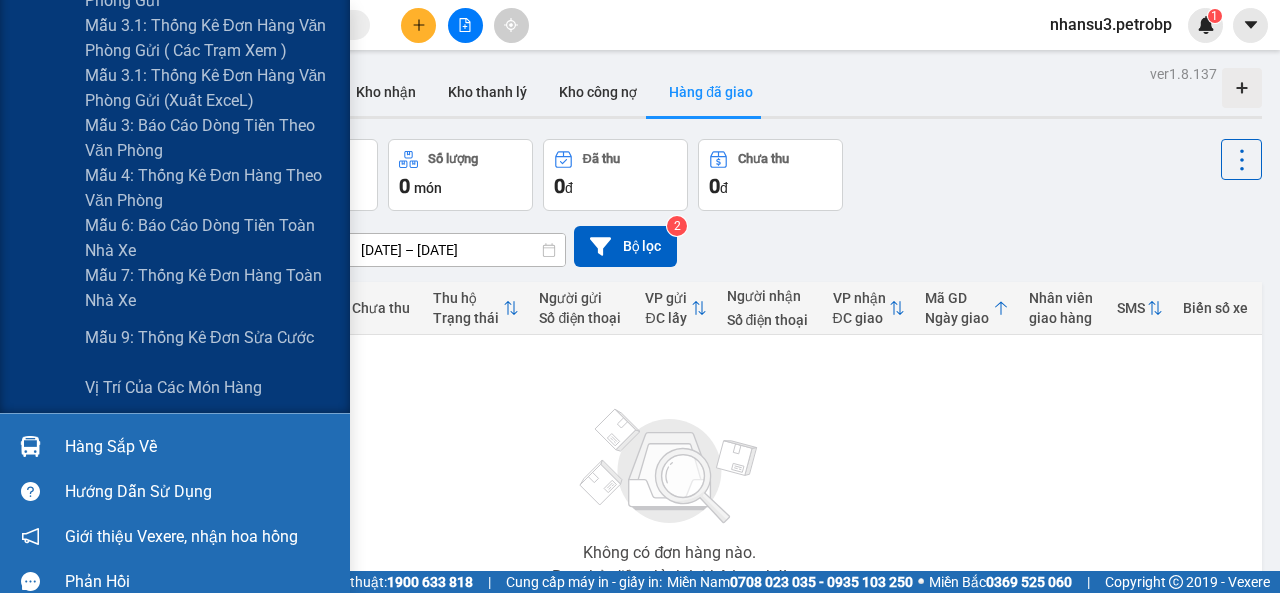 scroll, scrollTop: 1522, scrollLeft: 0, axis: vertical 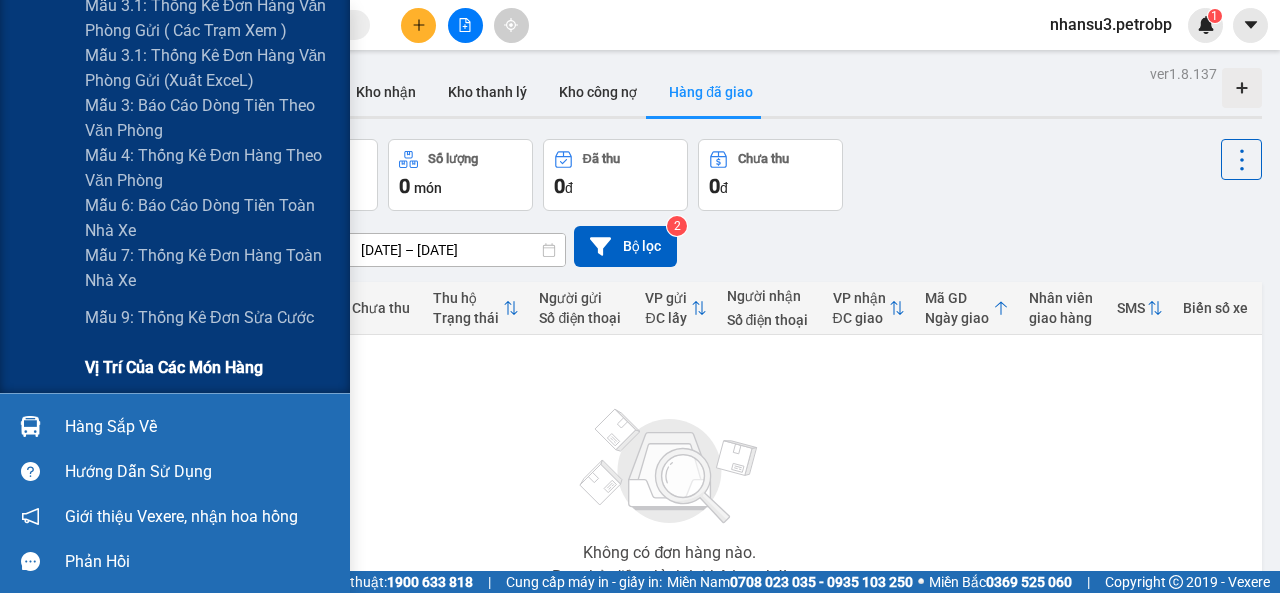 click on "Vị trí của các món hàng" at bounding box center [174, 367] 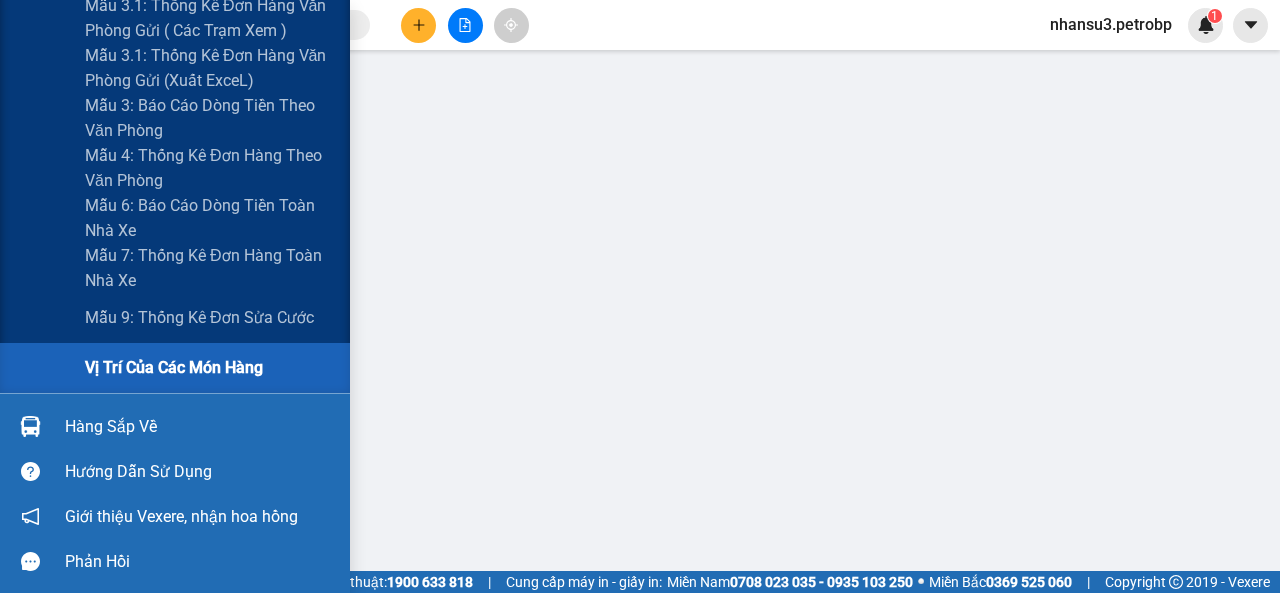 scroll, scrollTop: 0, scrollLeft: 0, axis: both 